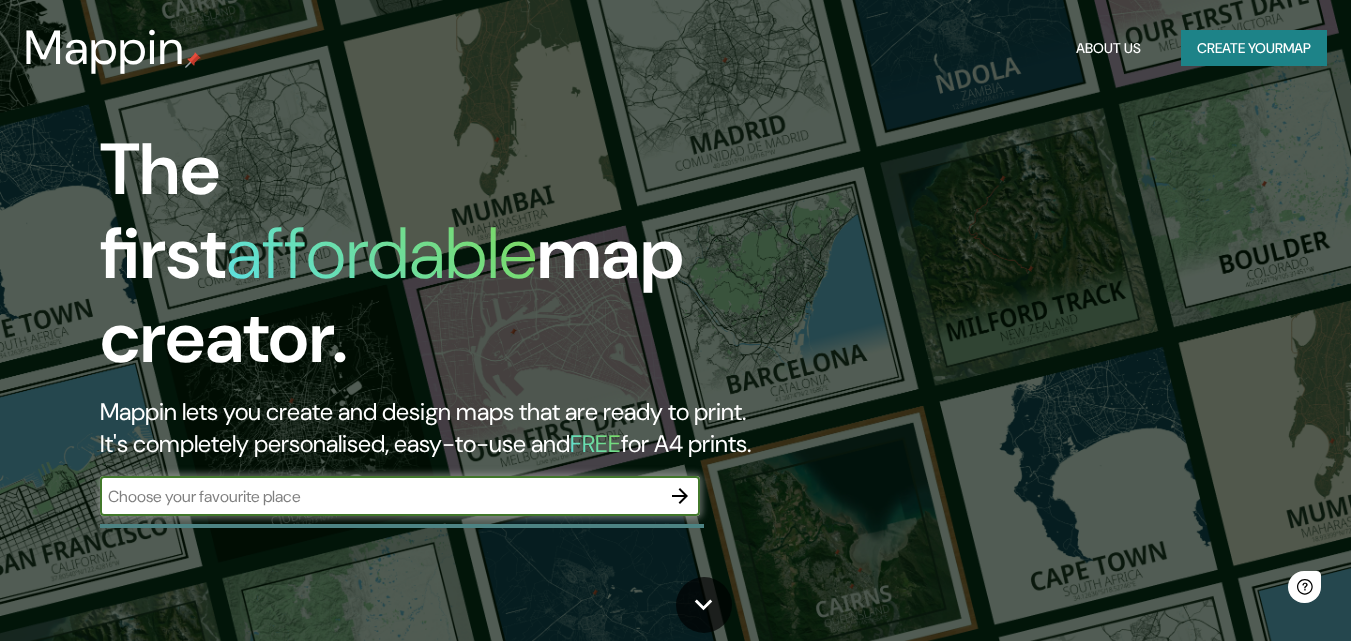 scroll, scrollTop: 0, scrollLeft: 0, axis: both 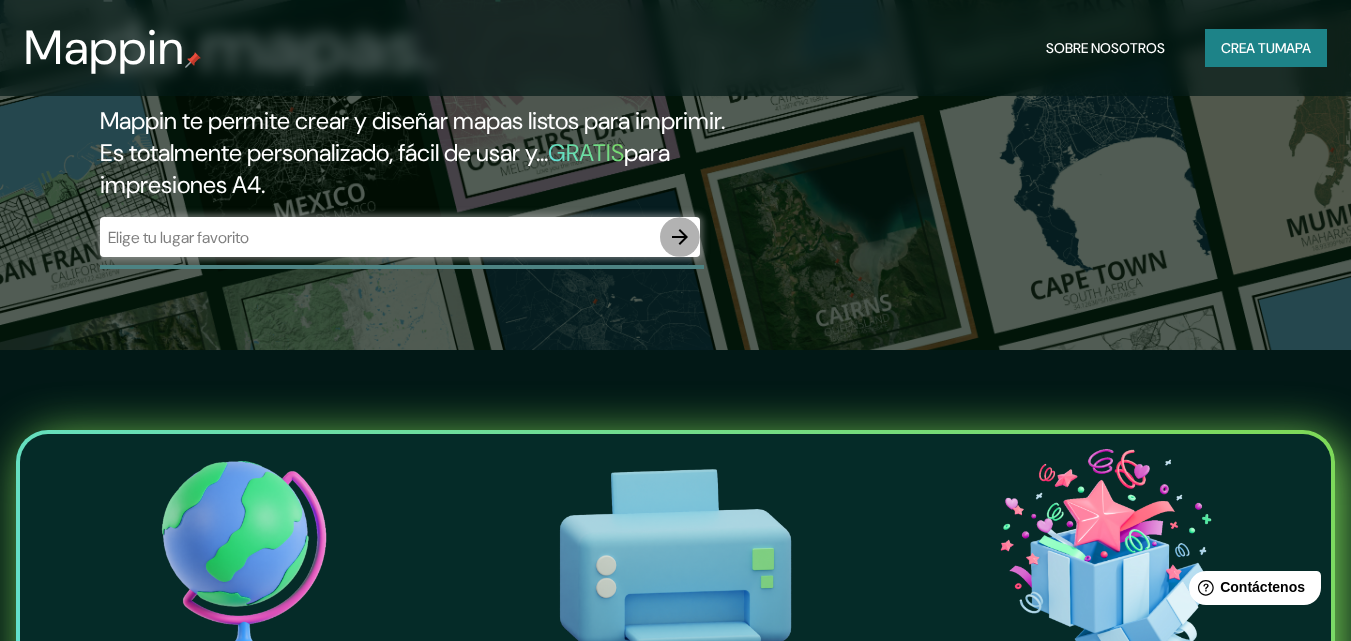 click at bounding box center [680, 237] 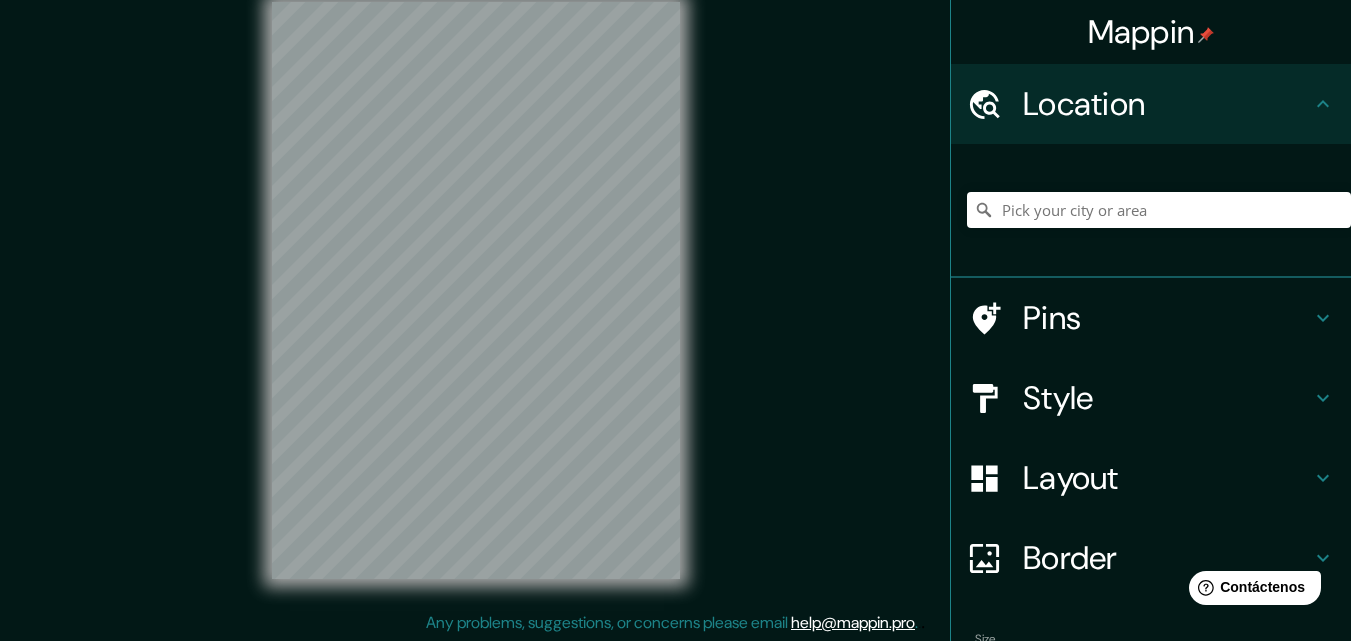 scroll, scrollTop: 0, scrollLeft: 0, axis: both 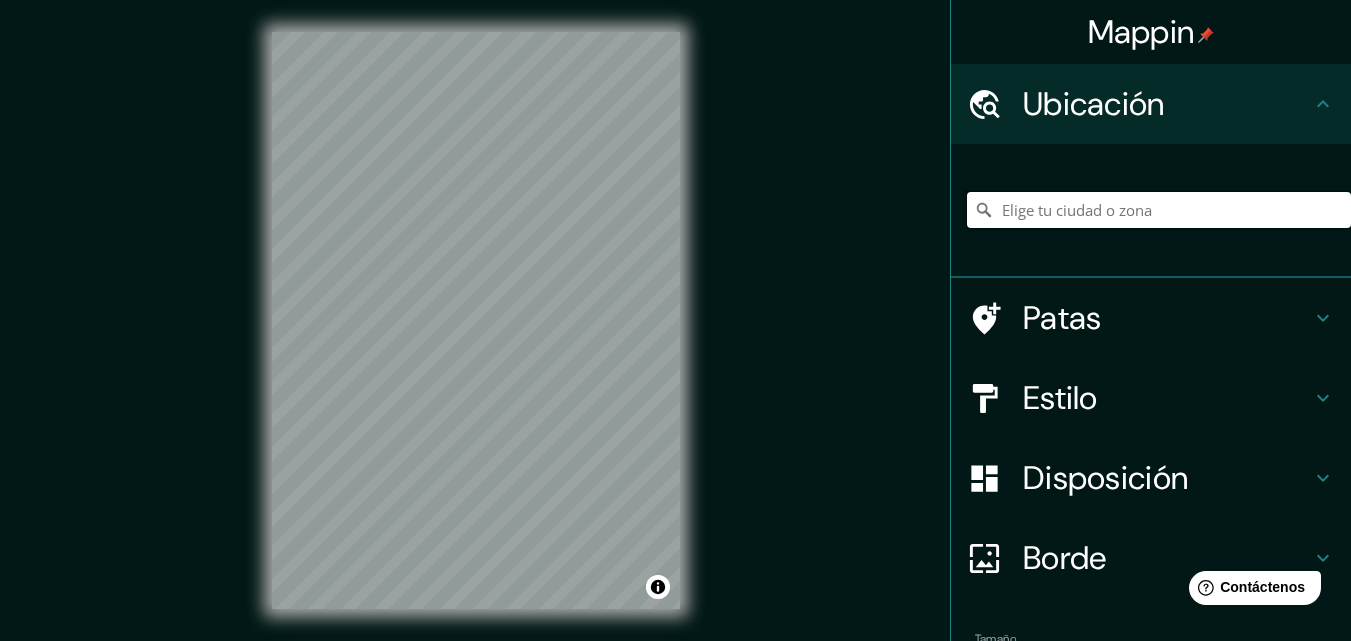 click at bounding box center (1159, 210) 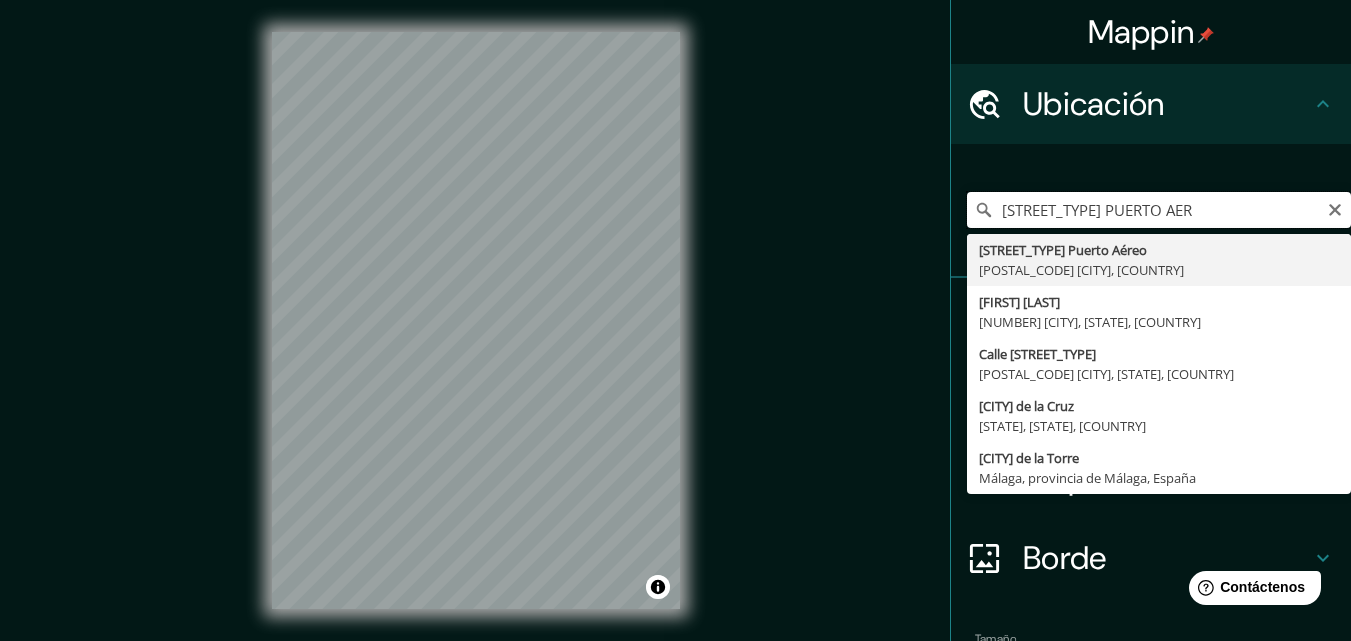 type on "[STREET_TYPE] PUERTO AER" 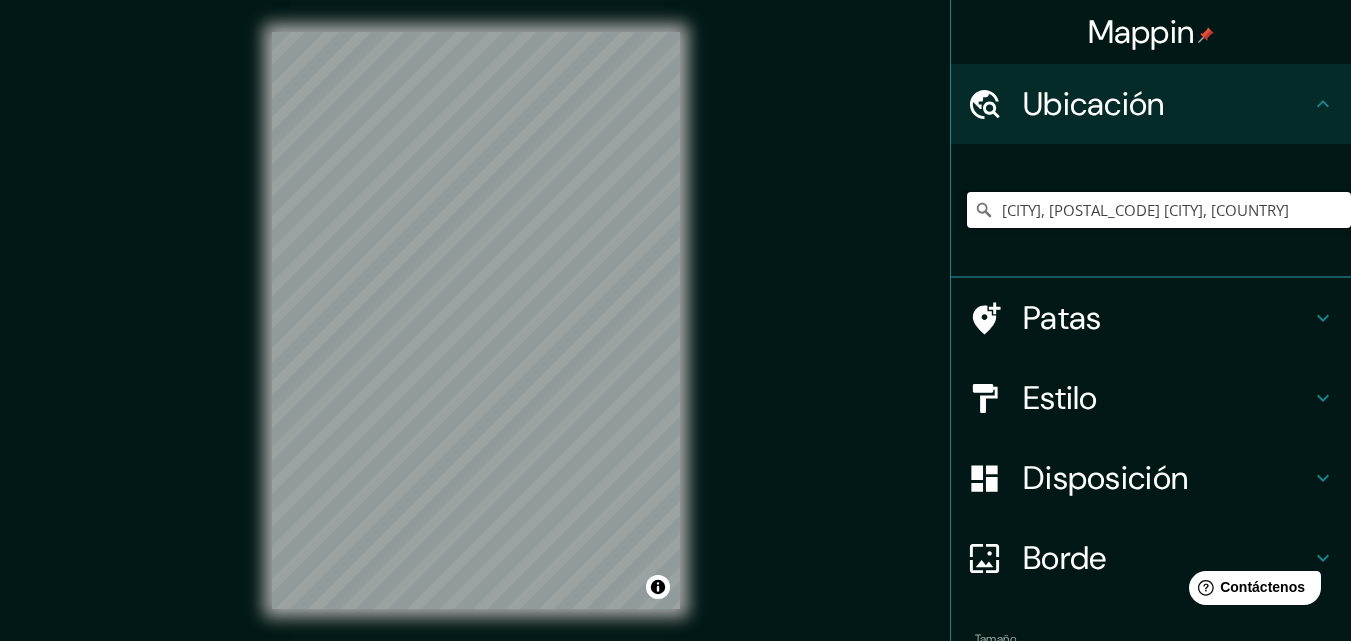 scroll, scrollTop: 0, scrollLeft: 0, axis: both 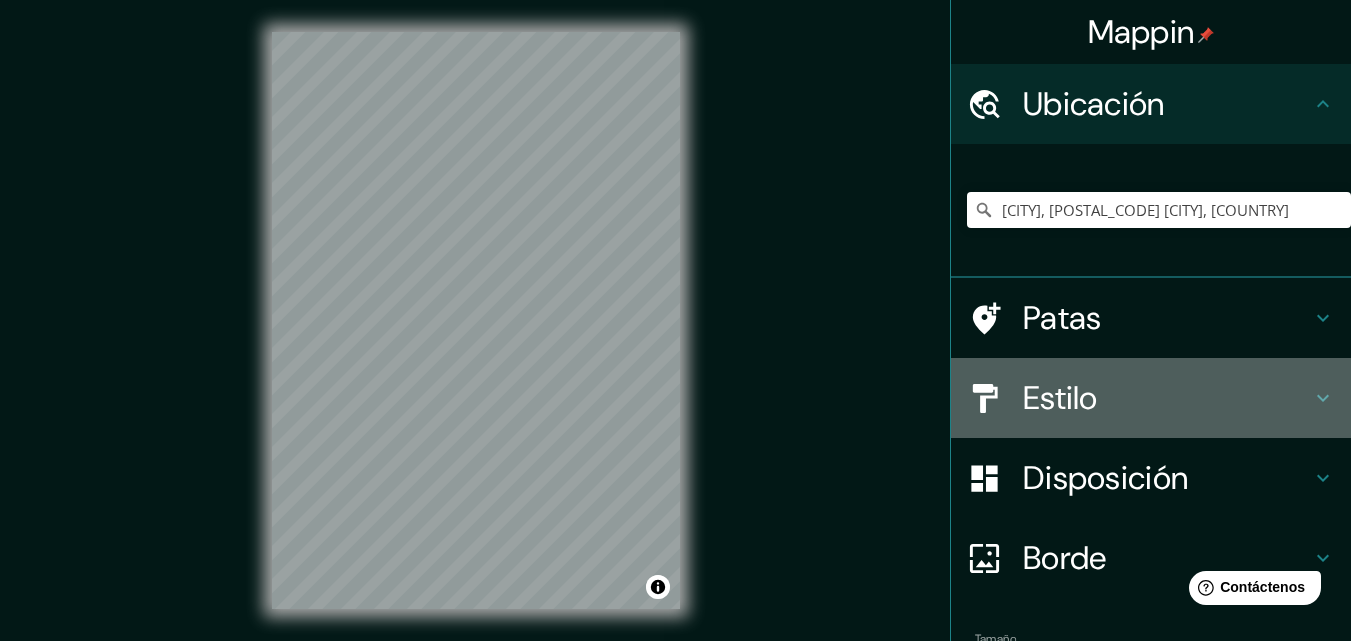 click on "Estilo" at bounding box center [1167, 104] 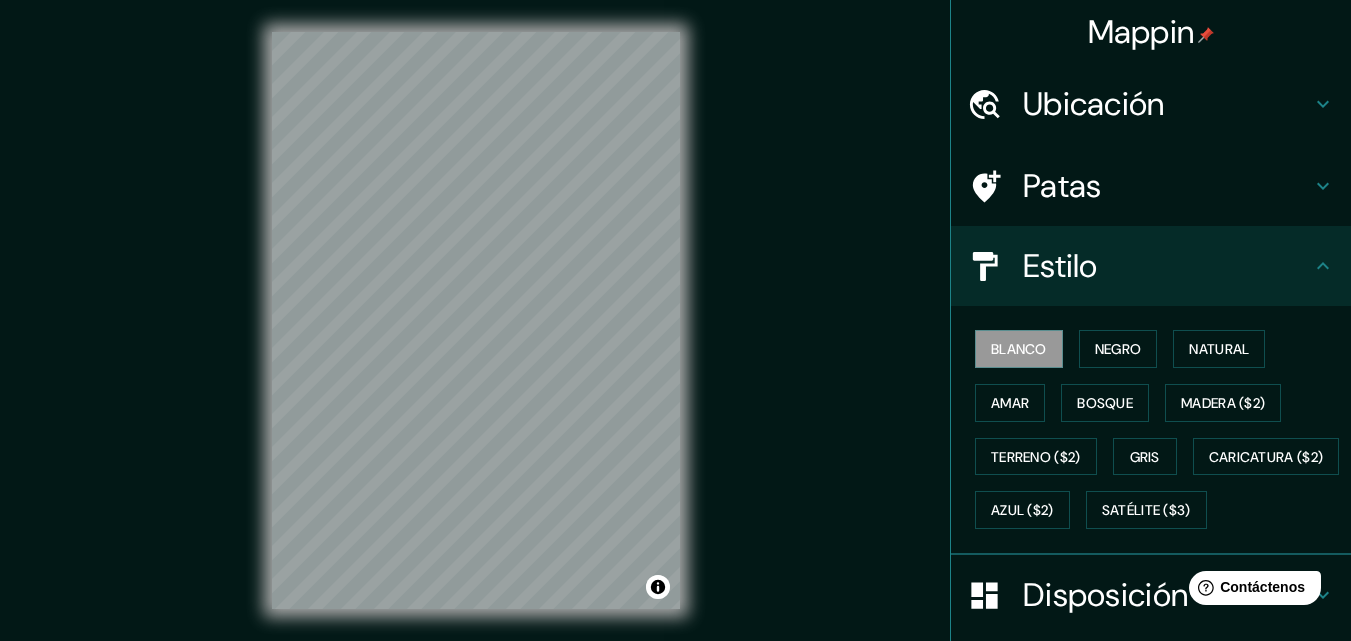 click on "Estilo" at bounding box center (1167, 104) 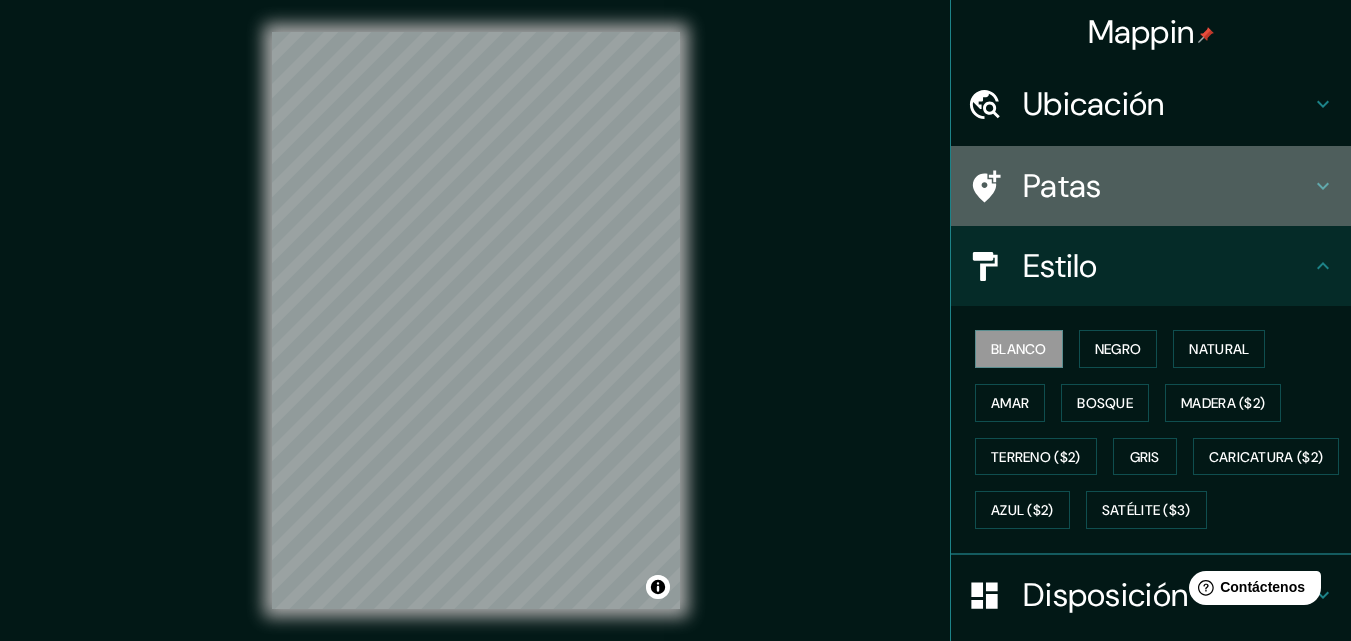 click on "Patas" at bounding box center (1167, 104) 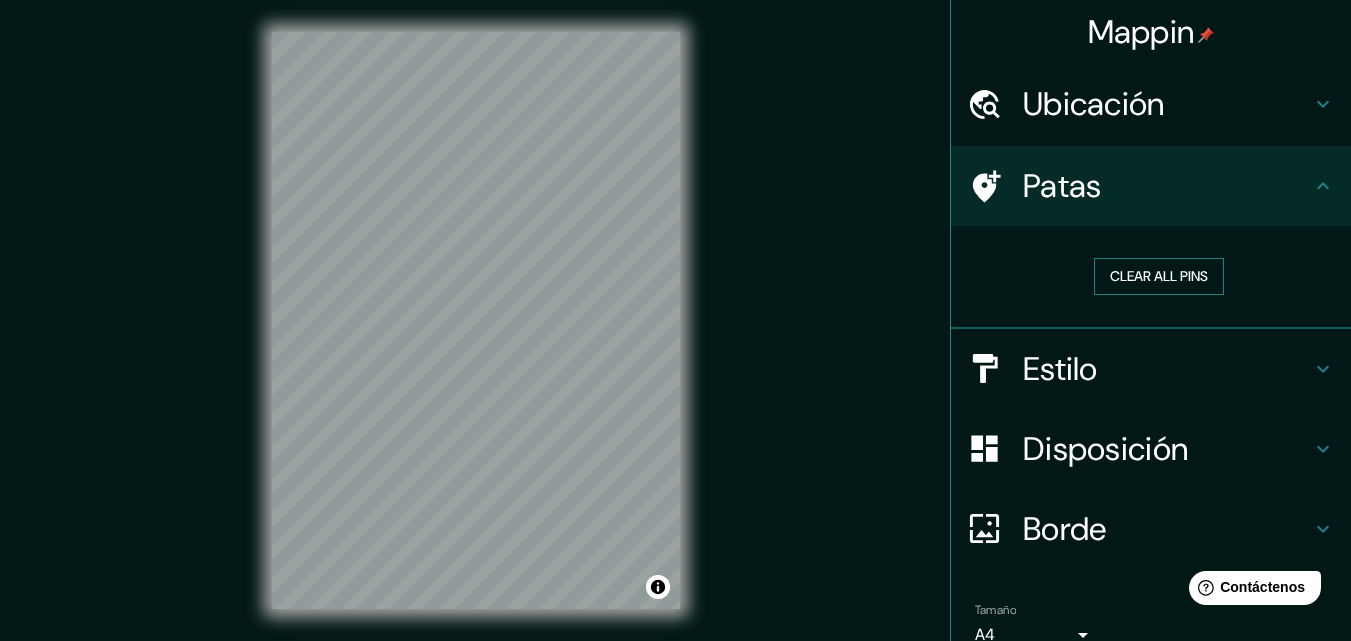 click on "Clear all pins" at bounding box center (1159, 276) 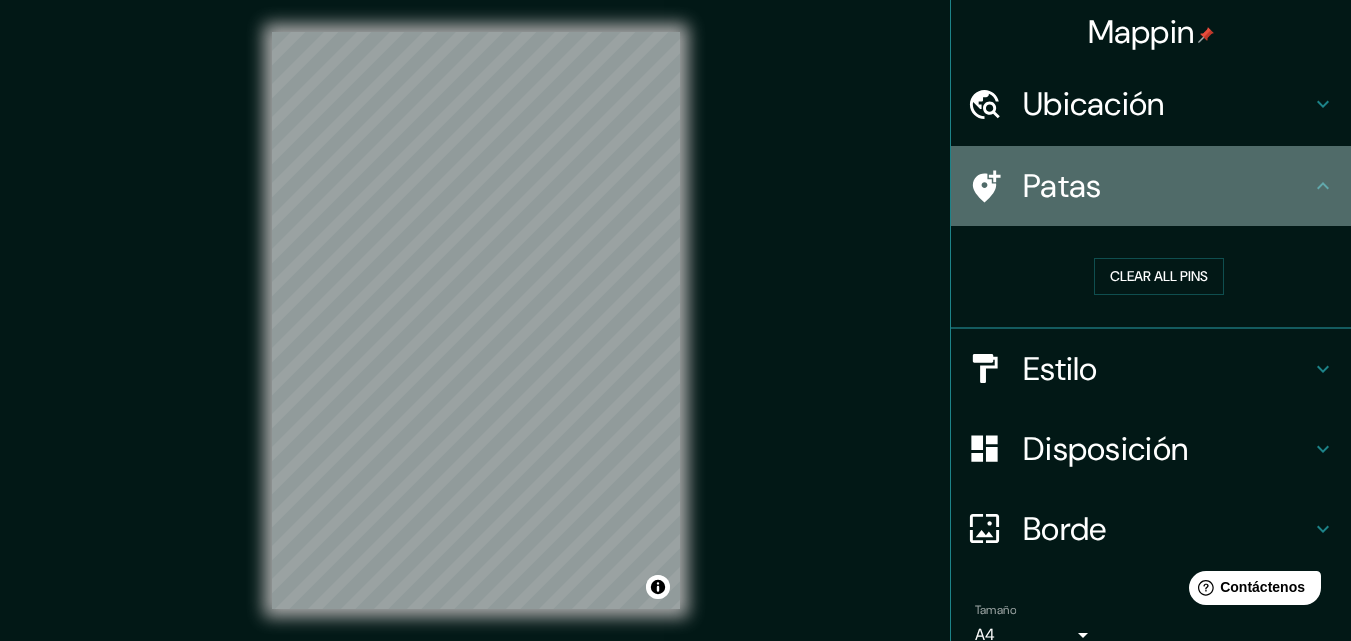 click on "Patas" at bounding box center [1167, 104] 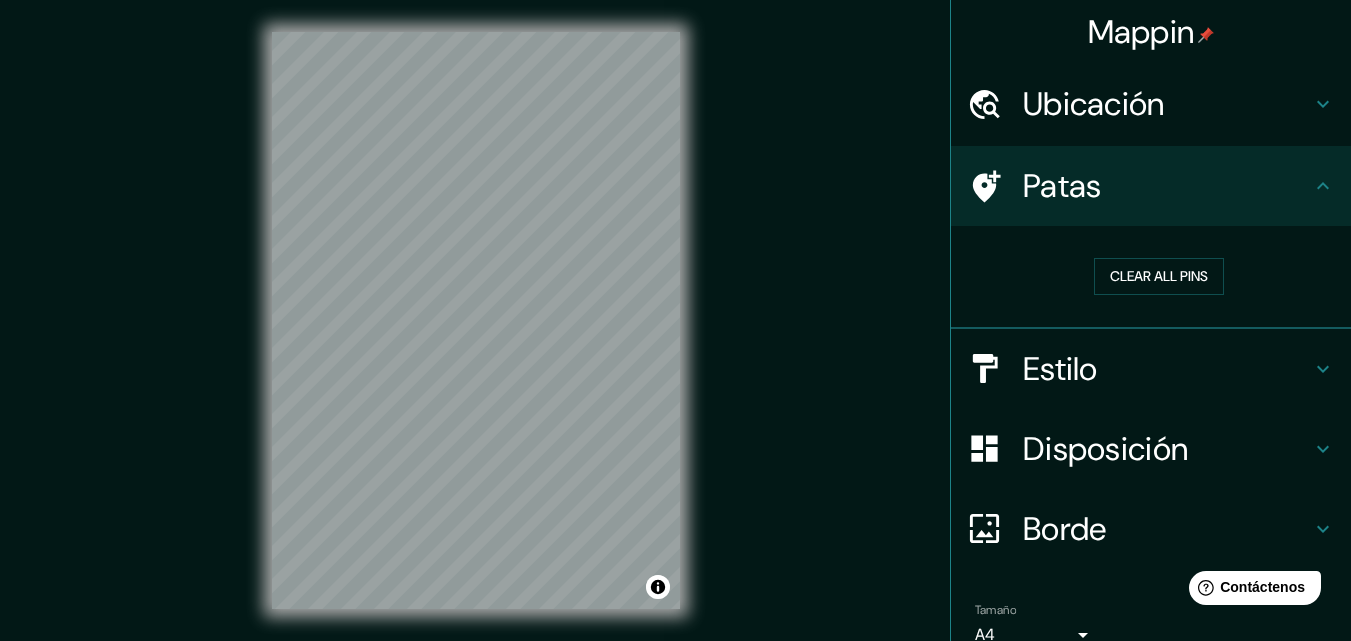 click on "Patas" at bounding box center (1167, 104) 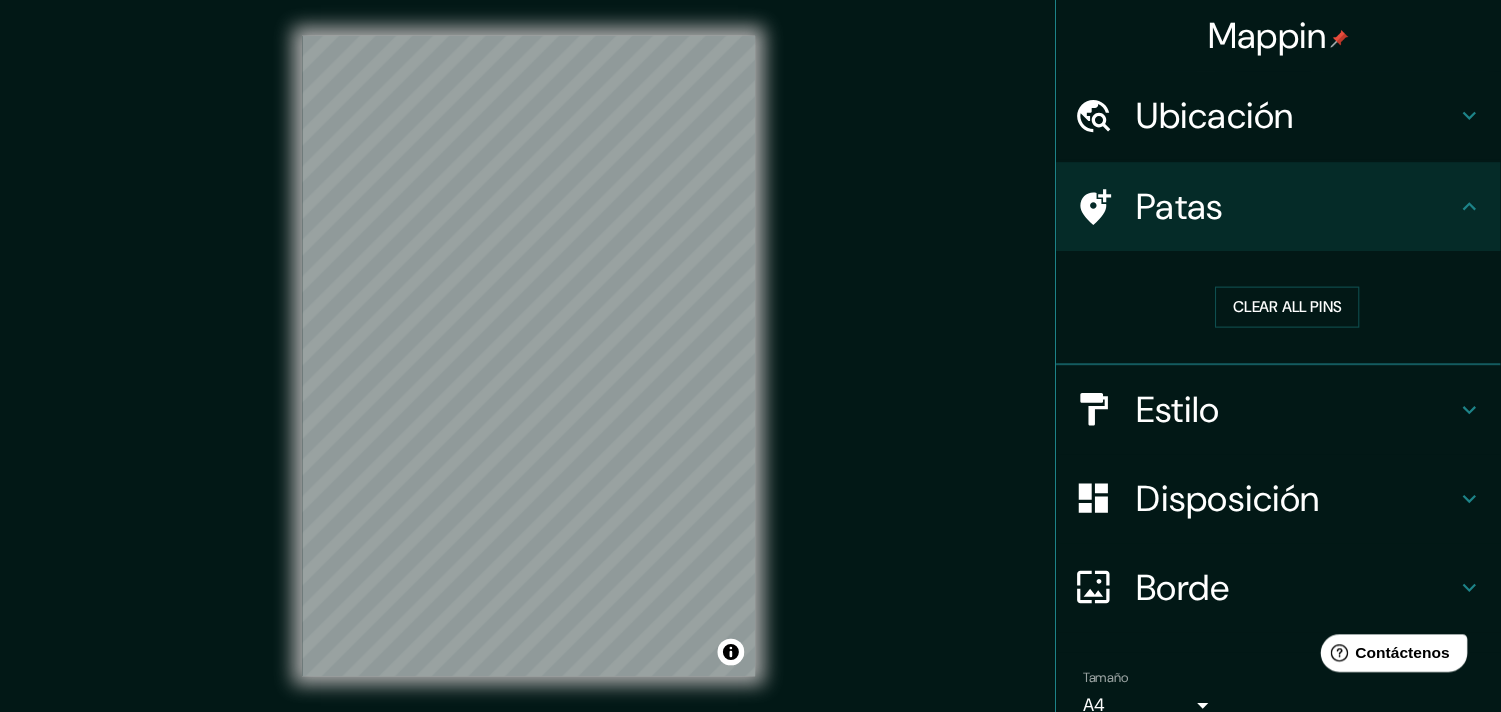 scroll, scrollTop: 95, scrollLeft: 0, axis: vertical 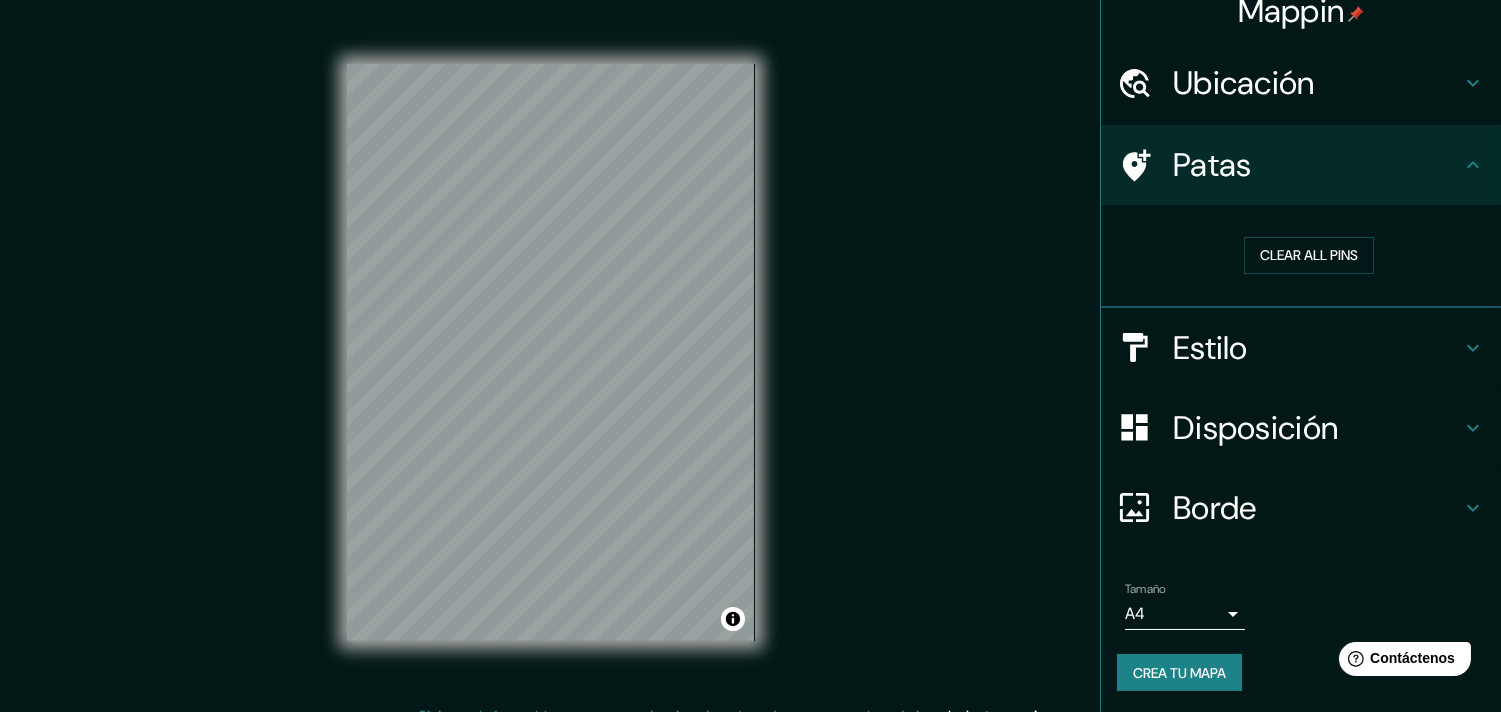 drag, startPoint x: 1248, startPoint y: 28, endPoint x: 1008, endPoint y: 380, distance: 426.03287 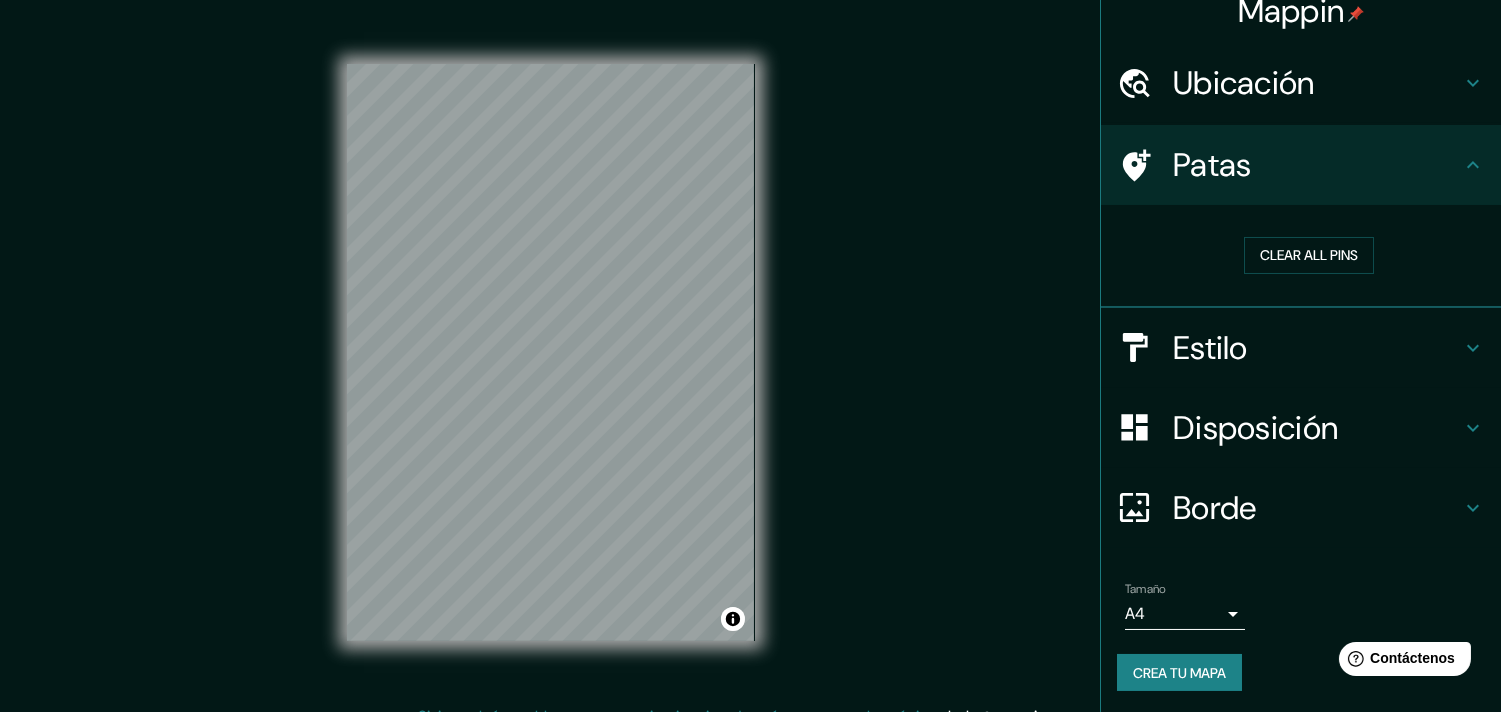 scroll, scrollTop: 24, scrollLeft: 0, axis: vertical 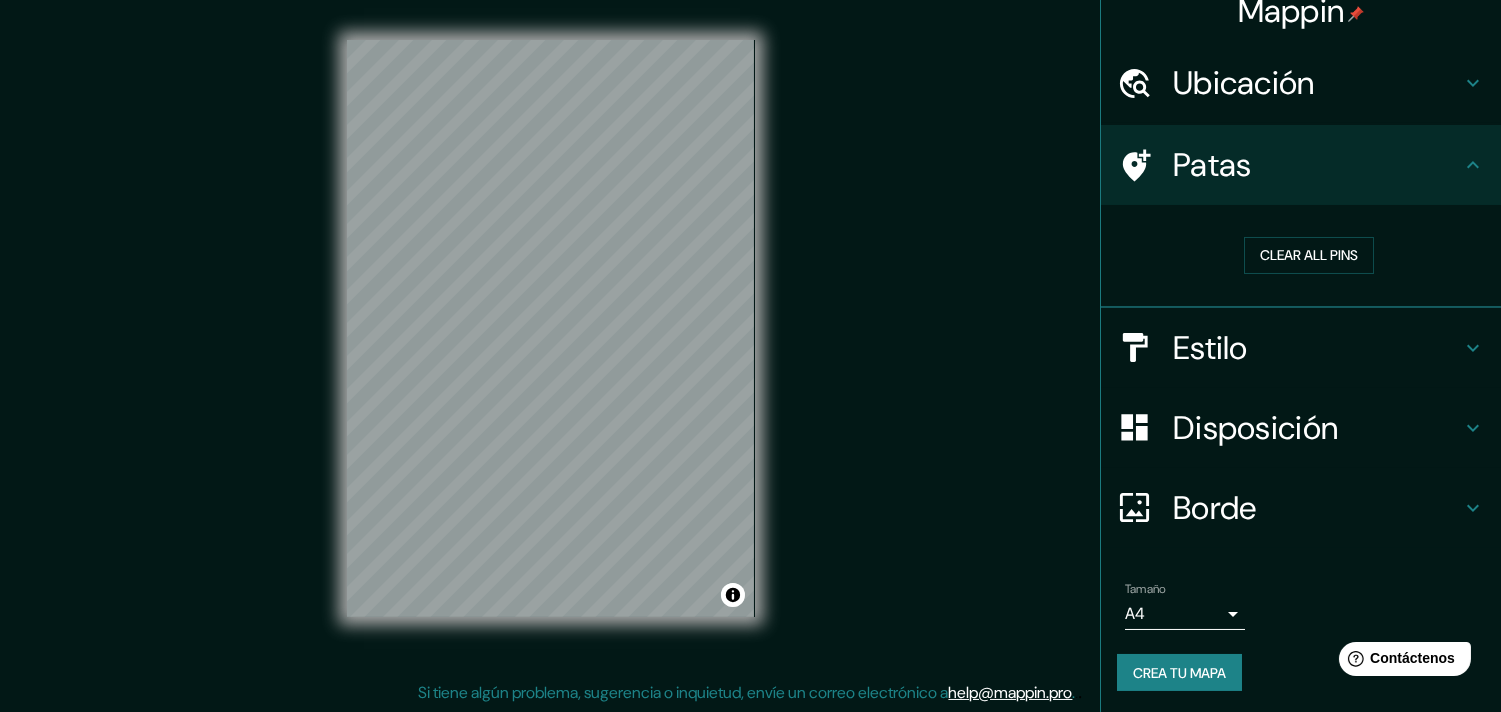 click on "Borde" at bounding box center (1317, 83) 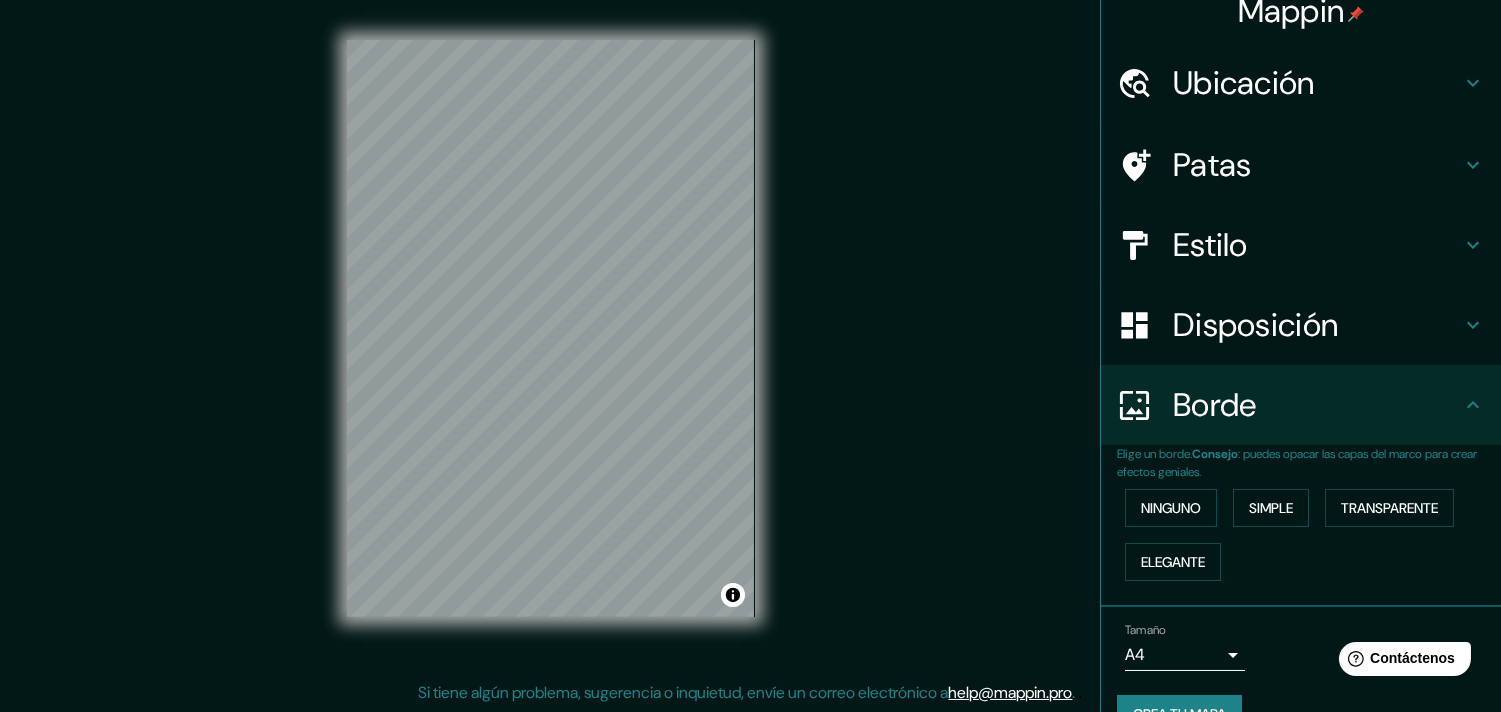 click on "Borde" at bounding box center (1317, 83) 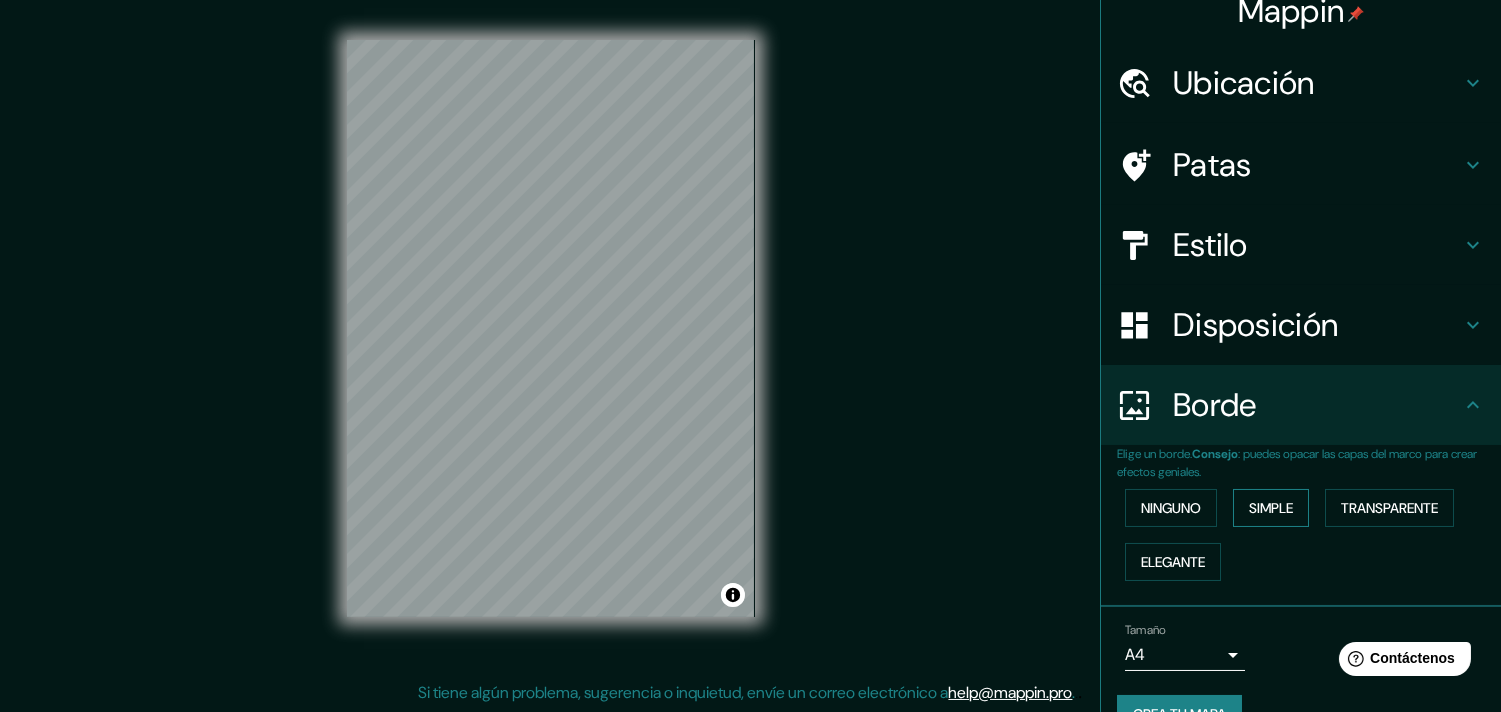 click on "Simple" at bounding box center [1171, 508] 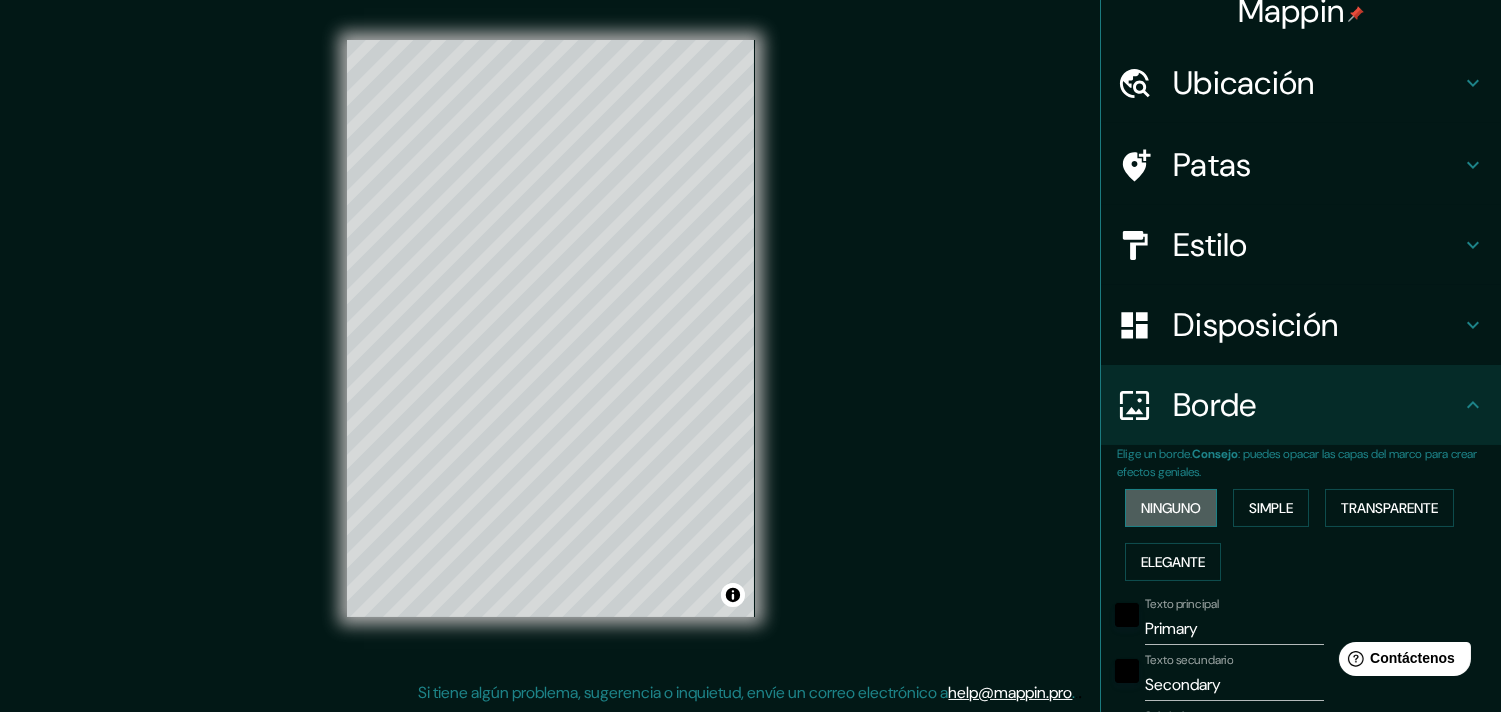 click on "Ninguno" at bounding box center (1171, 508) 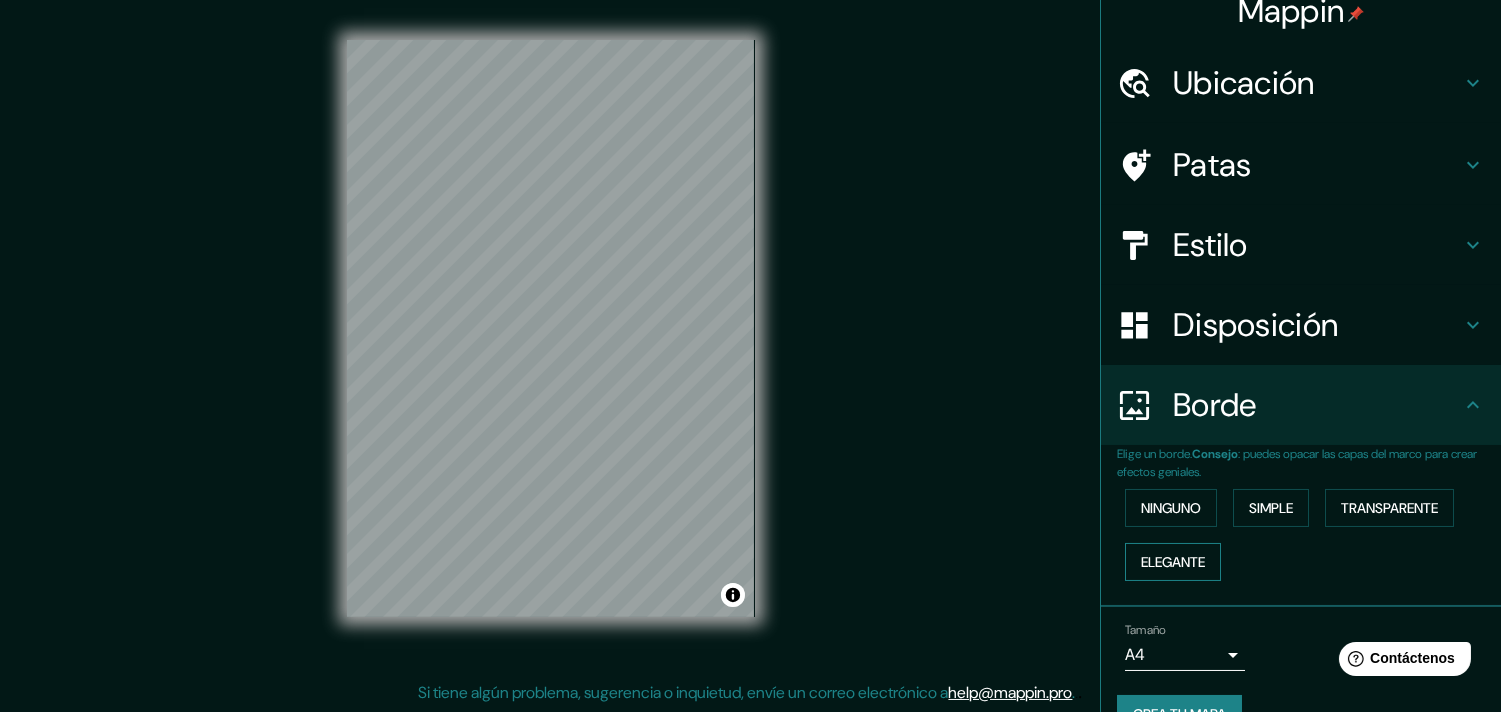 click on "Elegante" at bounding box center [1173, 562] 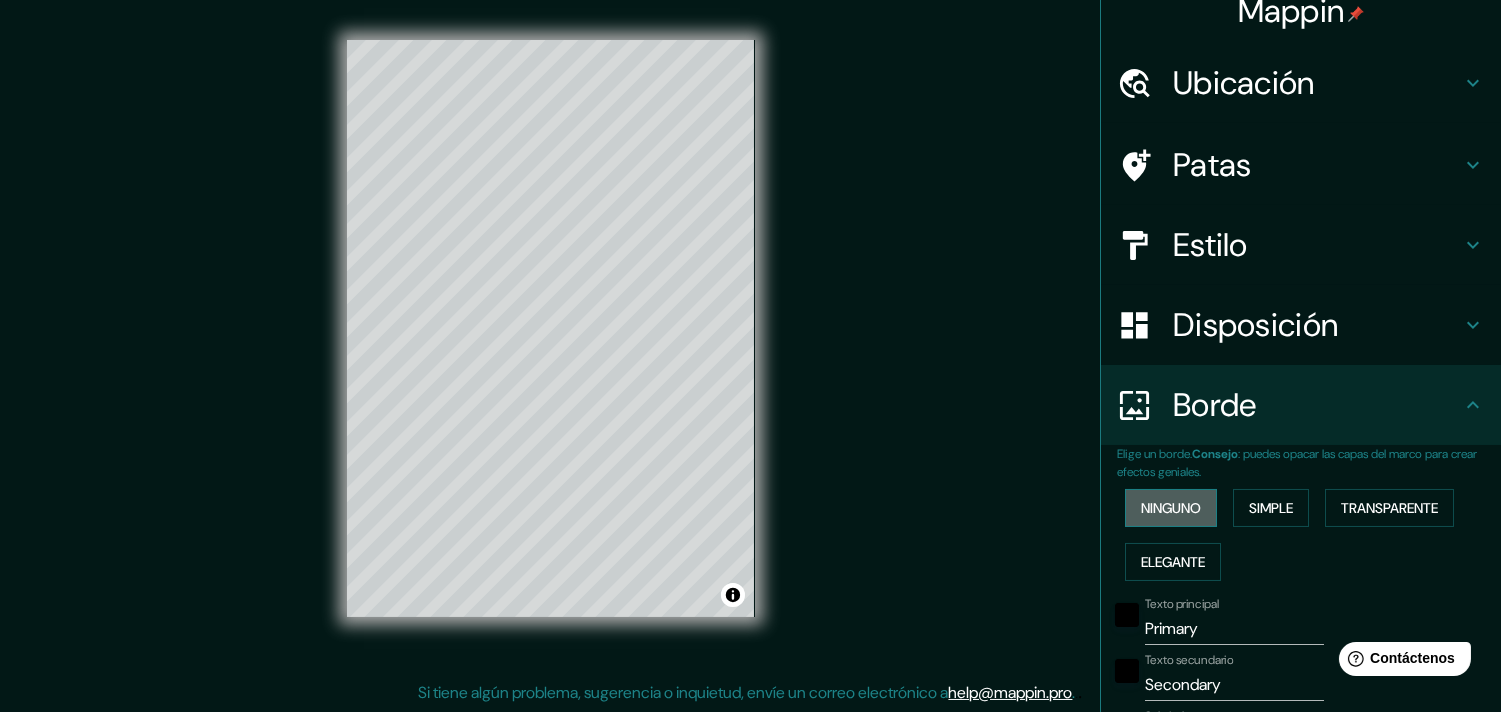 click on "Ninguno" at bounding box center (1171, 508) 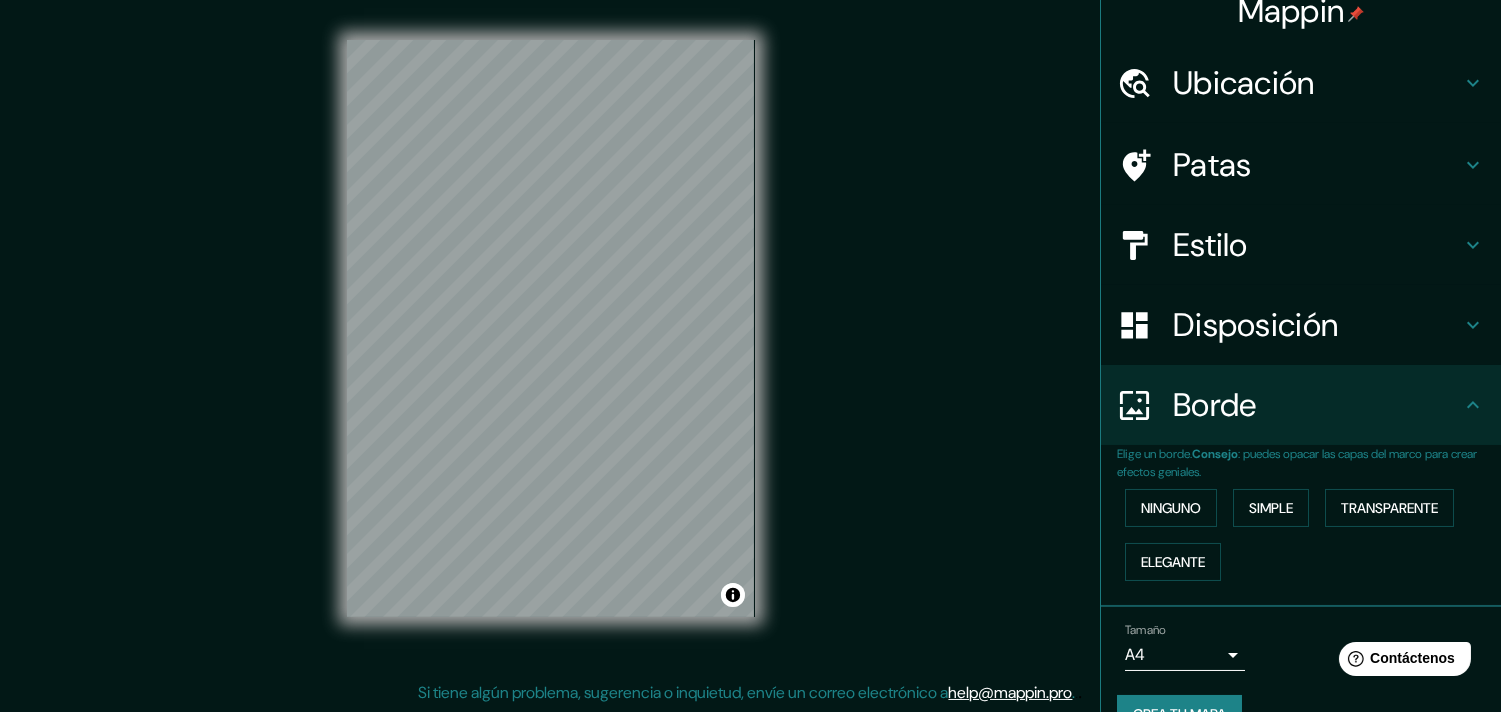 click on "Disposición" at bounding box center (1317, 83) 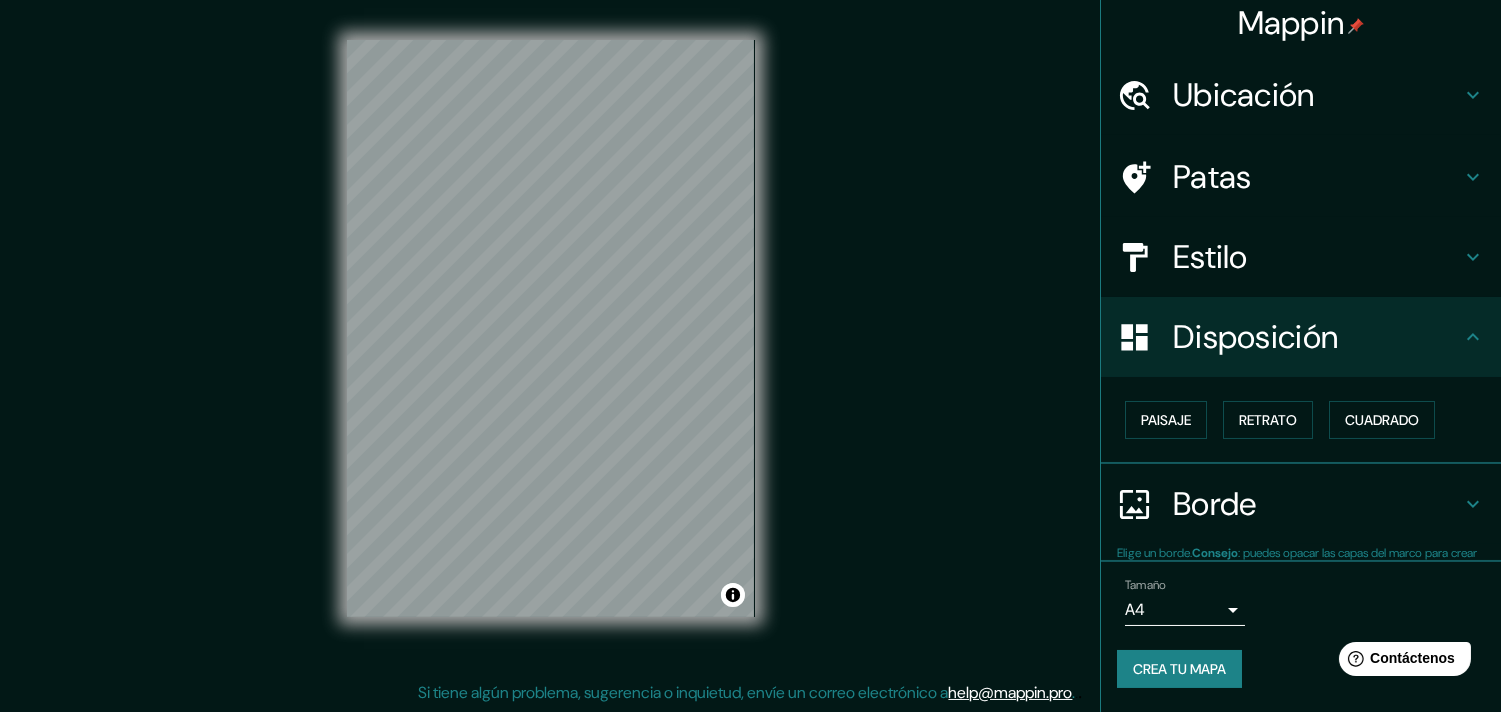 scroll, scrollTop: 5, scrollLeft: 0, axis: vertical 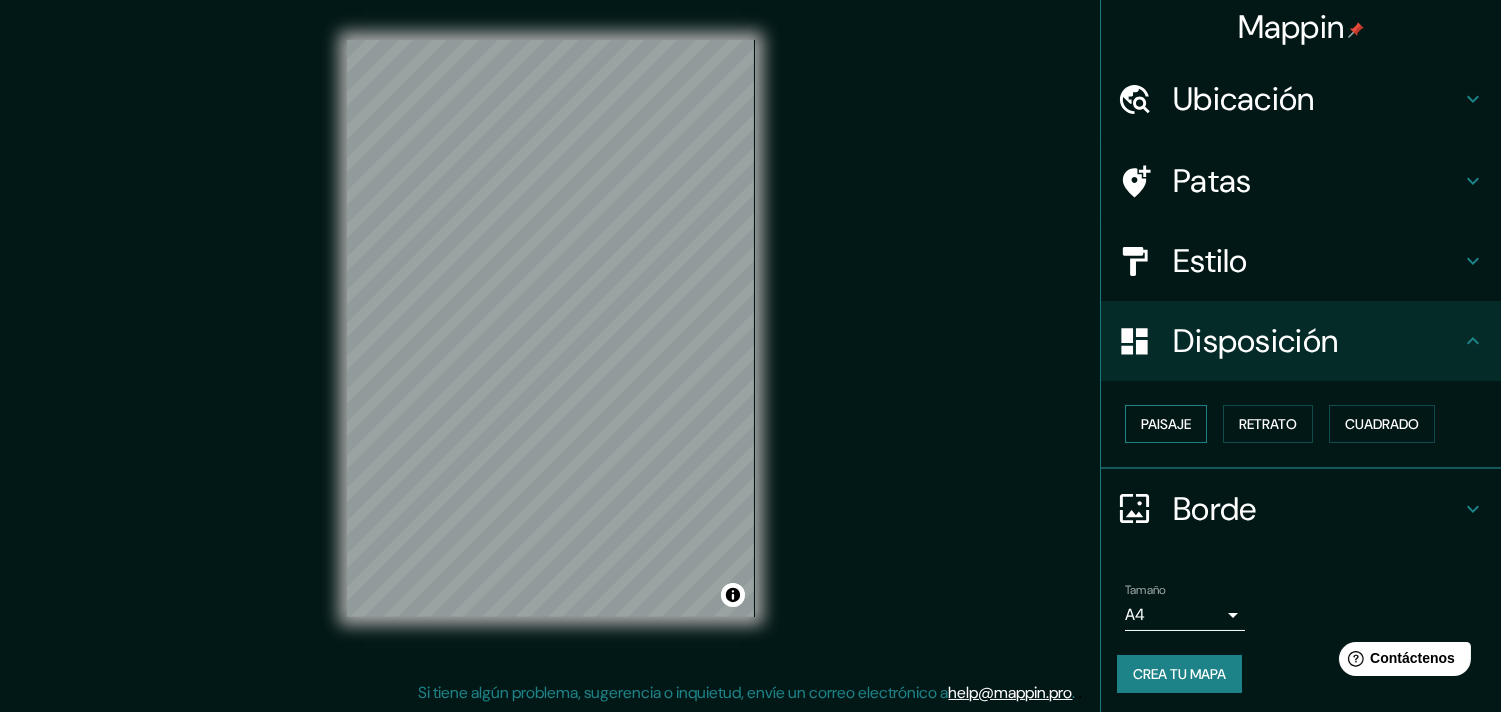 click on "Paisaje" at bounding box center (1166, 424) 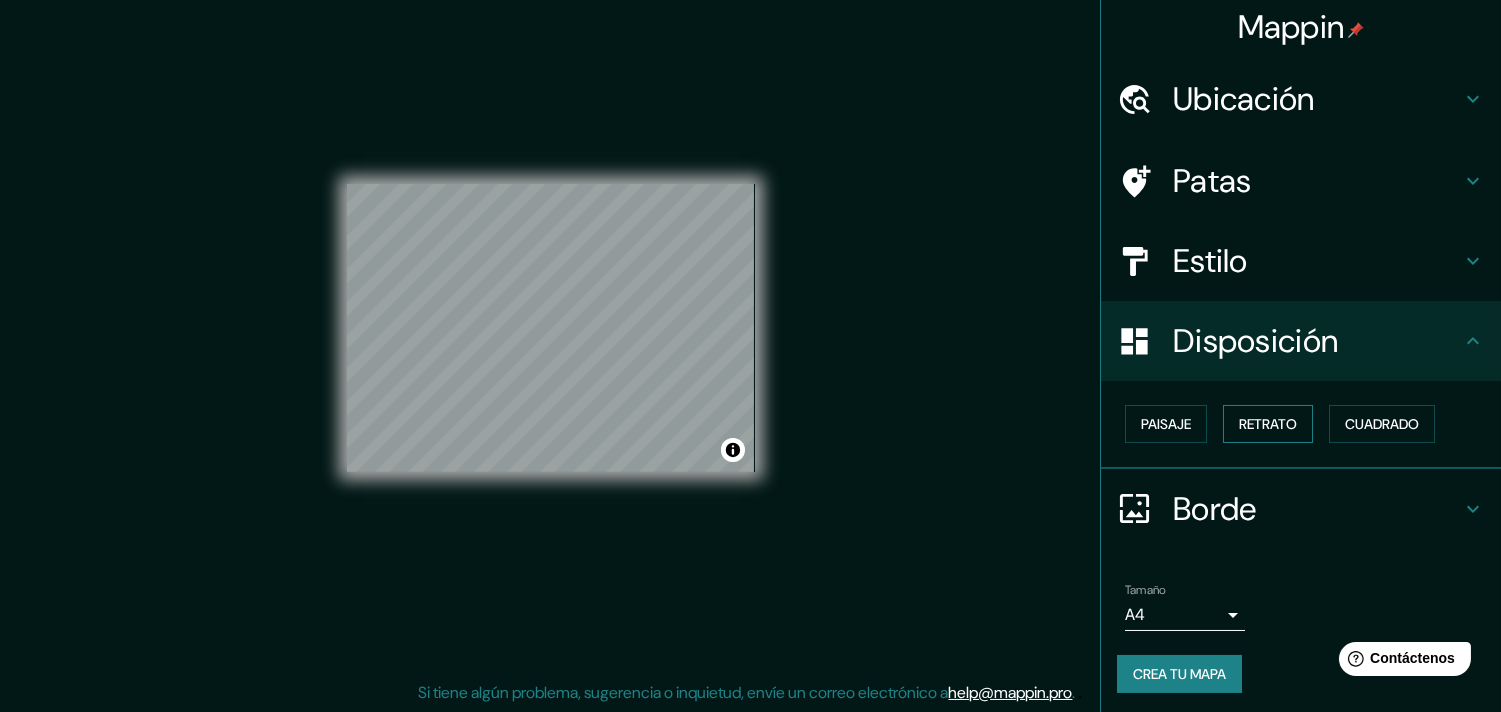 click on "Retrato" at bounding box center (1166, 424) 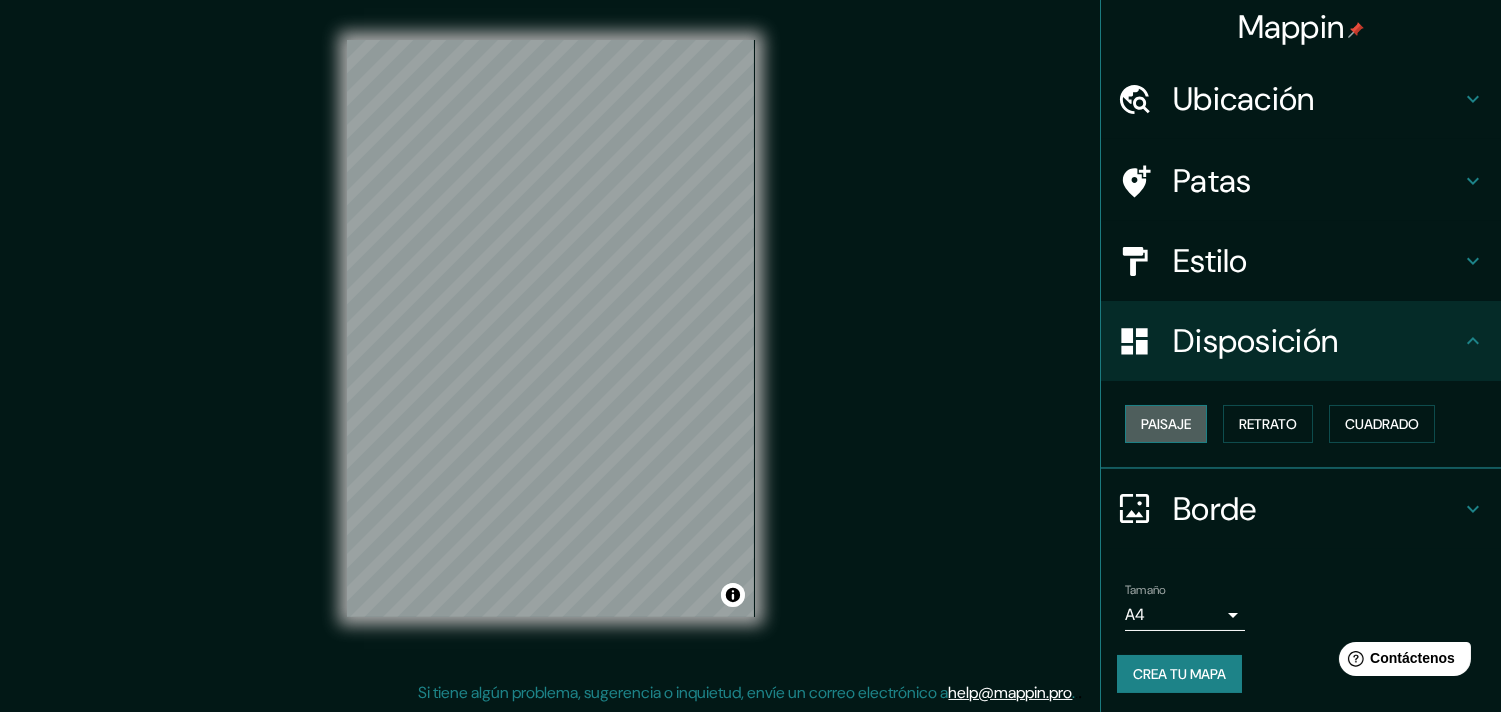 click on "Paisaje" at bounding box center [1166, 424] 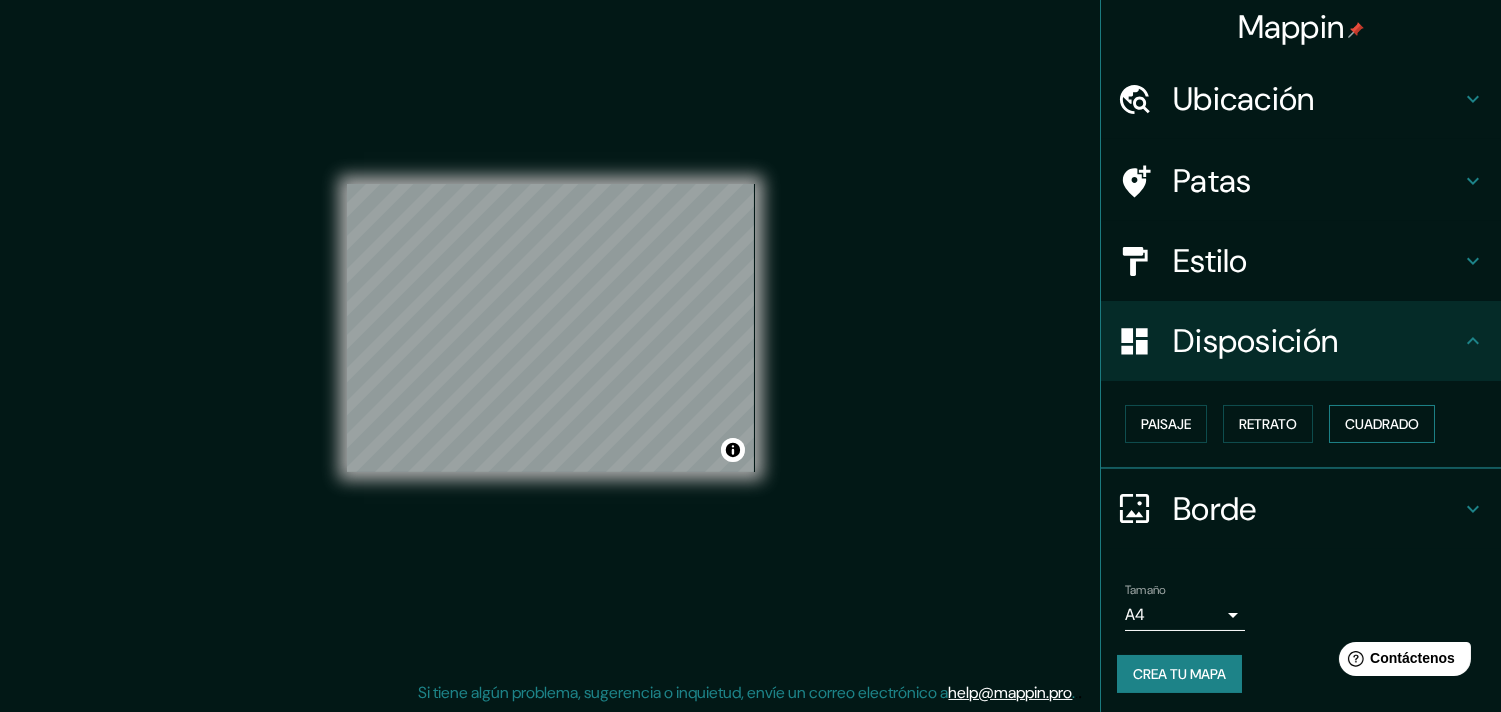 click on "Cuadrado" at bounding box center (1166, 424) 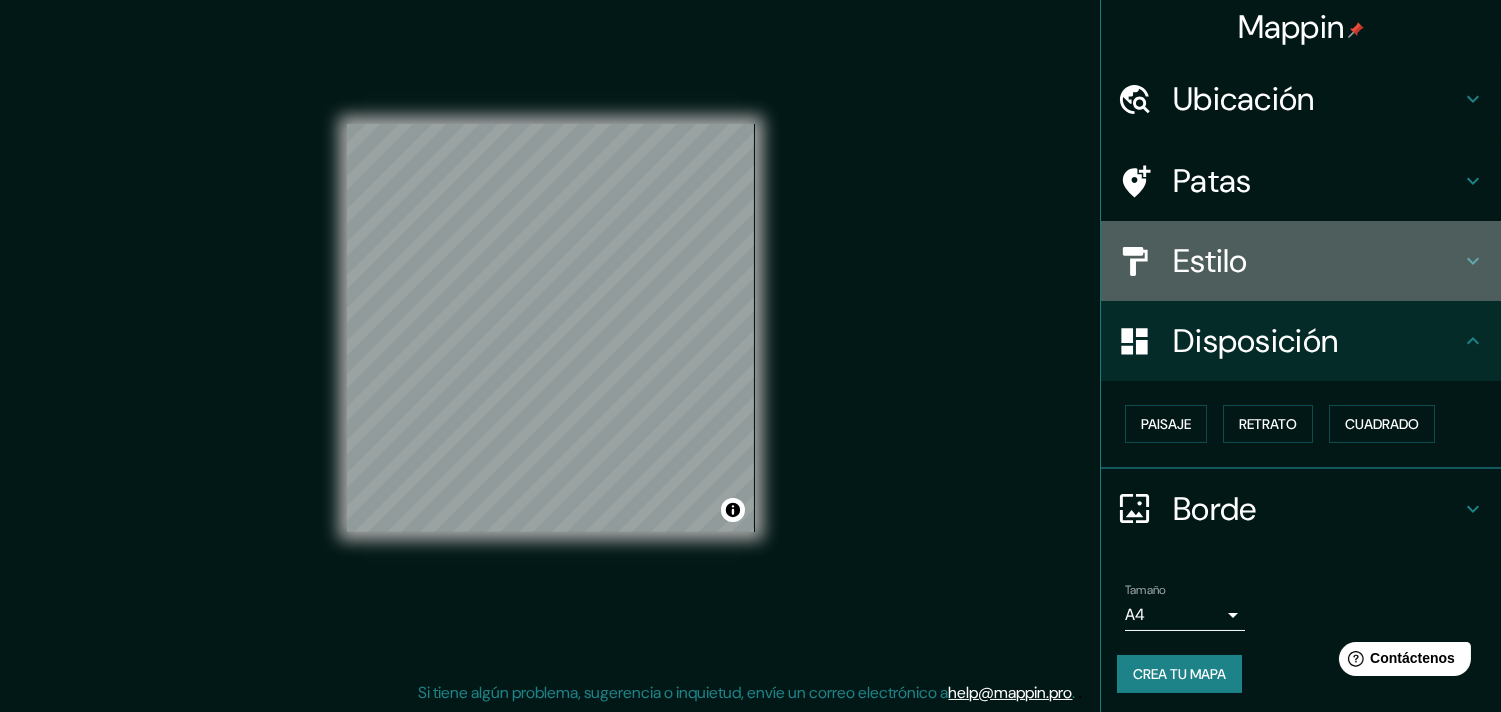 click on "Estilo" at bounding box center [1301, 261] 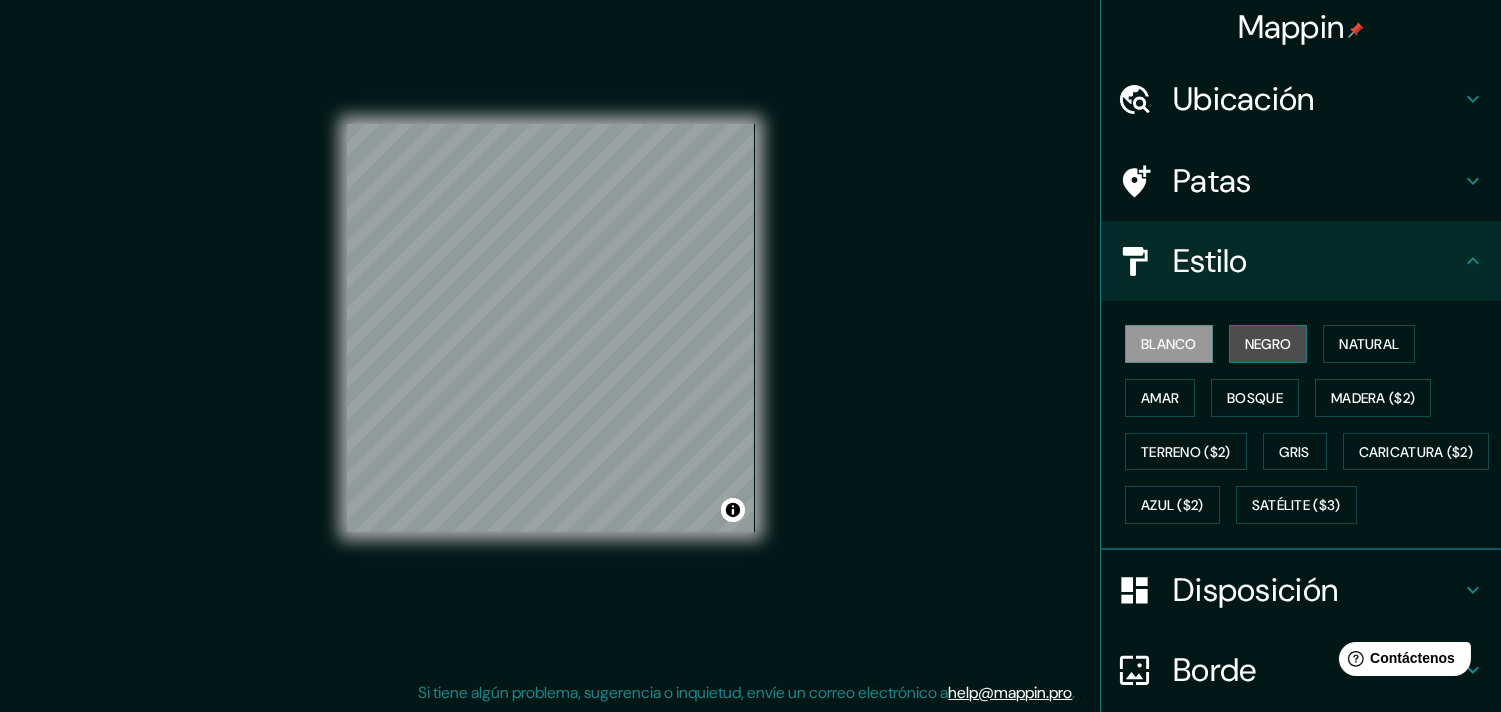click on "Negro" at bounding box center (1268, 344) 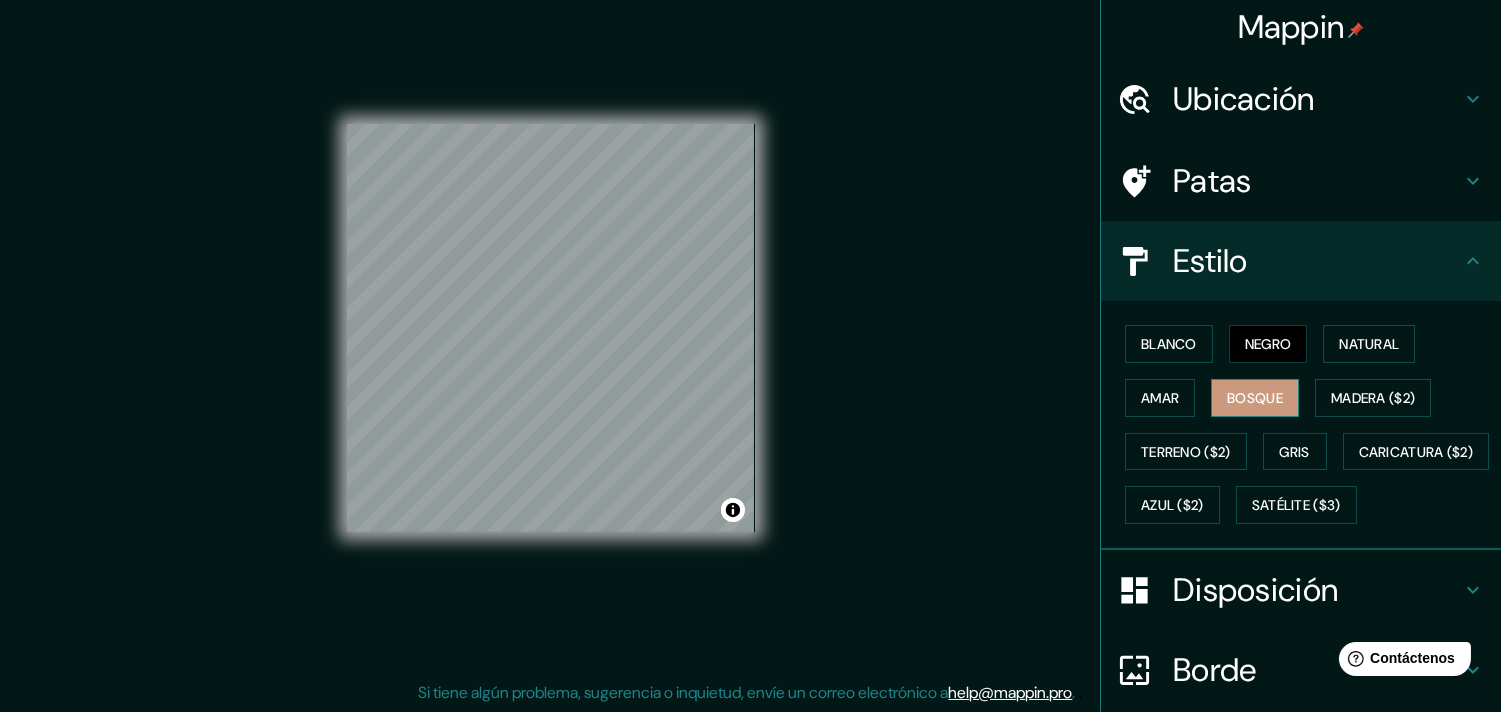 click on "Bosque" at bounding box center (1255, 398) 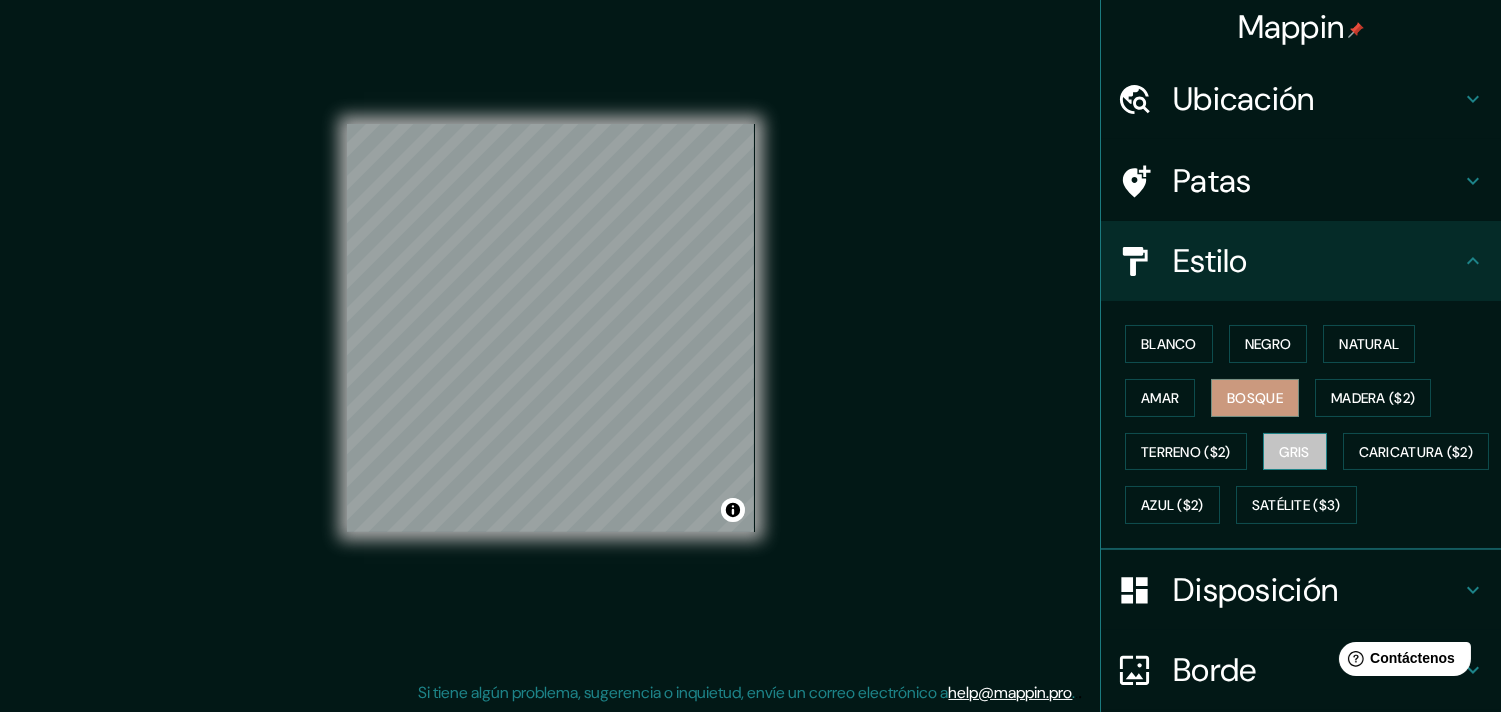 click on "Gris" at bounding box center [1295, 452] 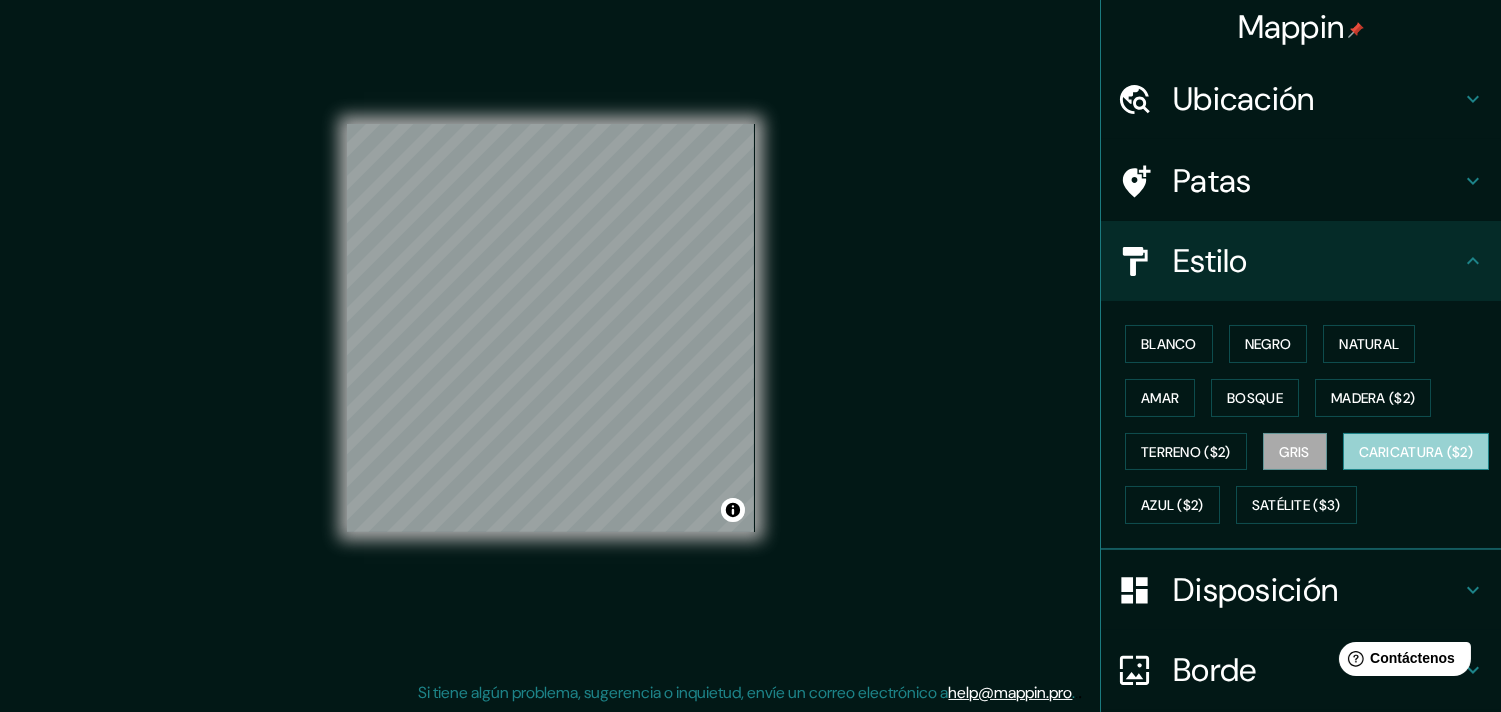 click on "Caricatura ($2)" at bounding box center (1416, 452) 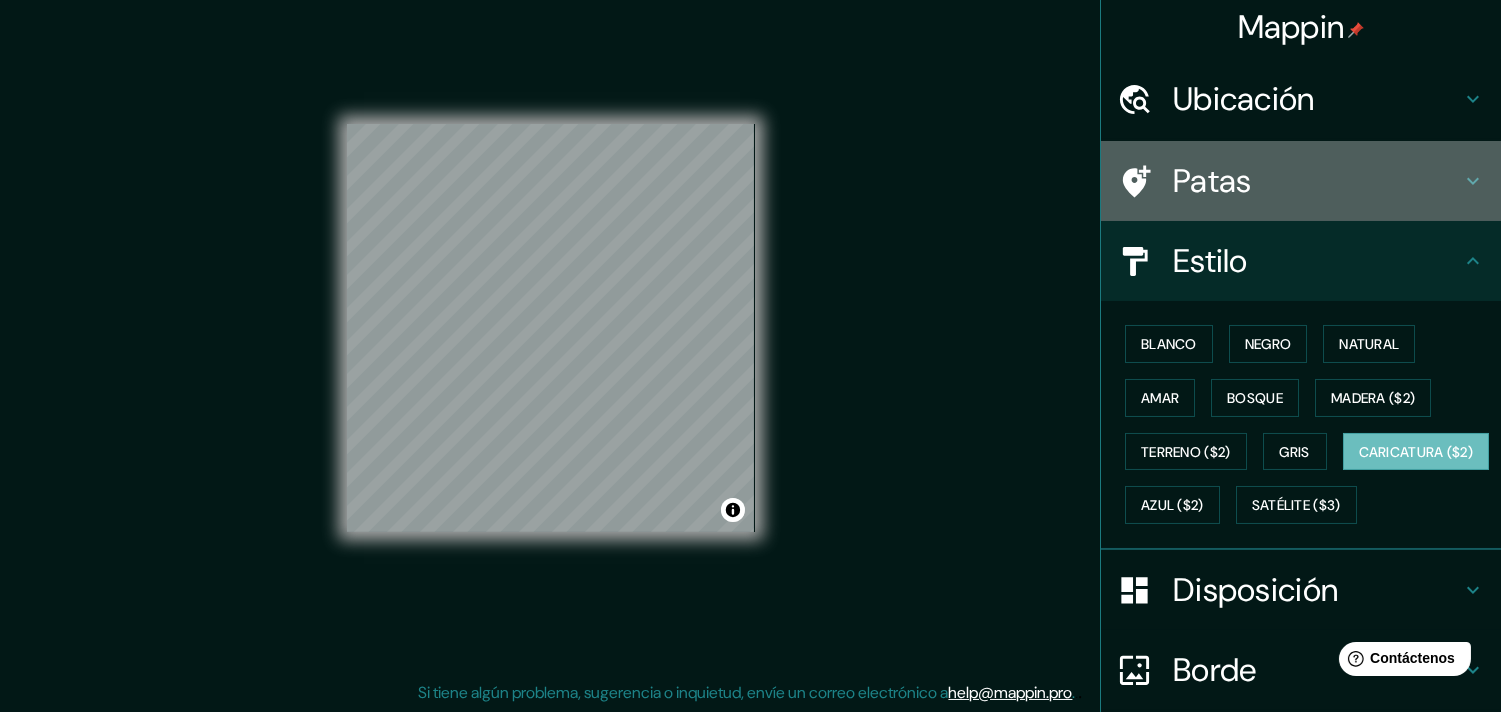 click on "Patas" at bounding box center (1317, 99) 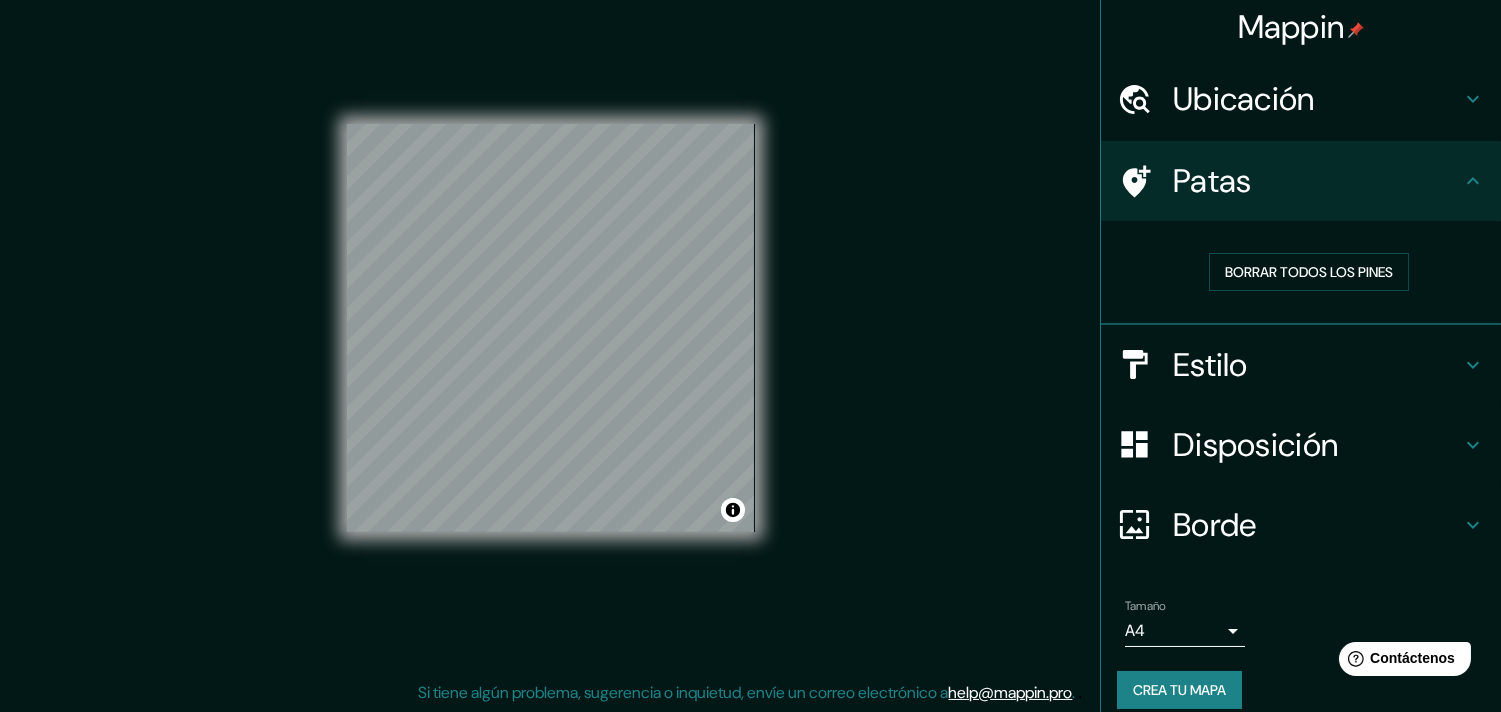 click on "Patas" at bounding box center (1317, 99) 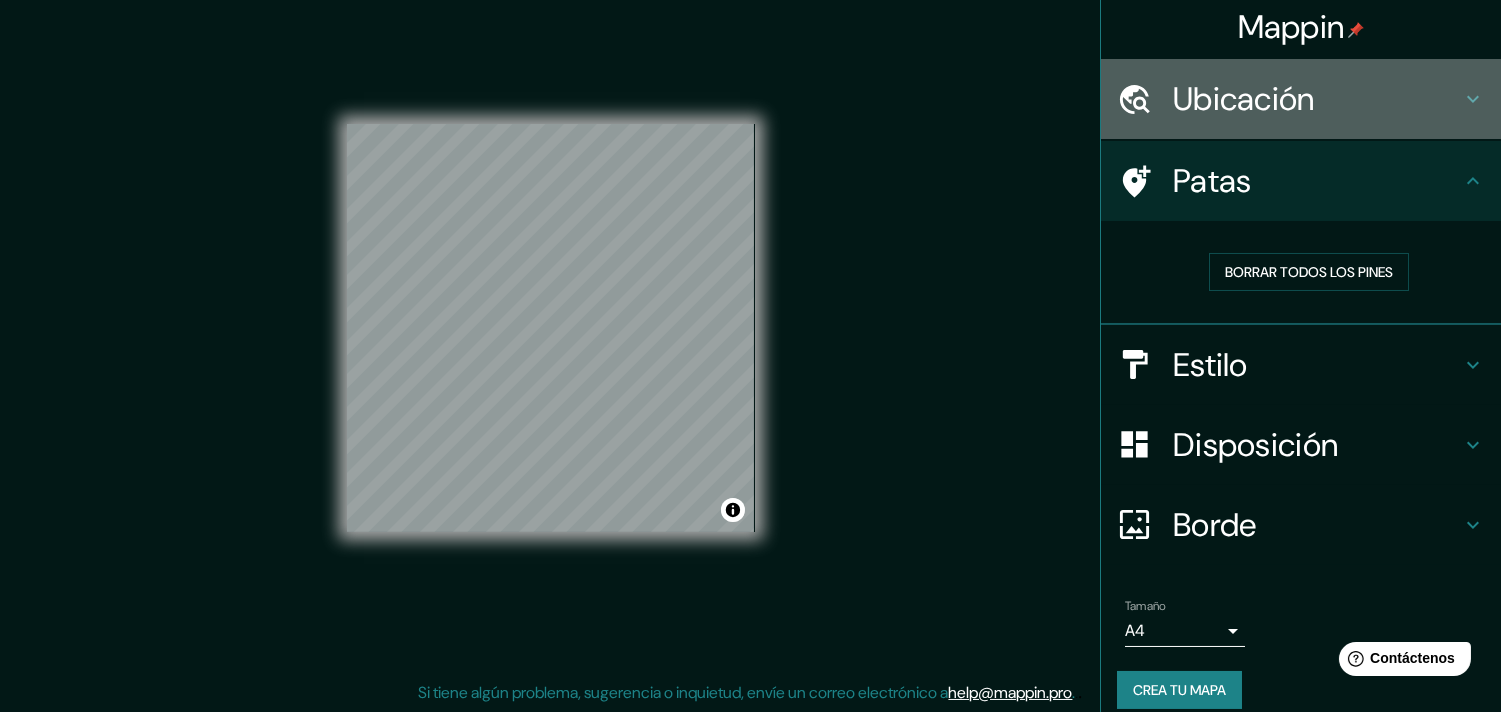 click on "Ubicación" at bounding box center (1317, 99) 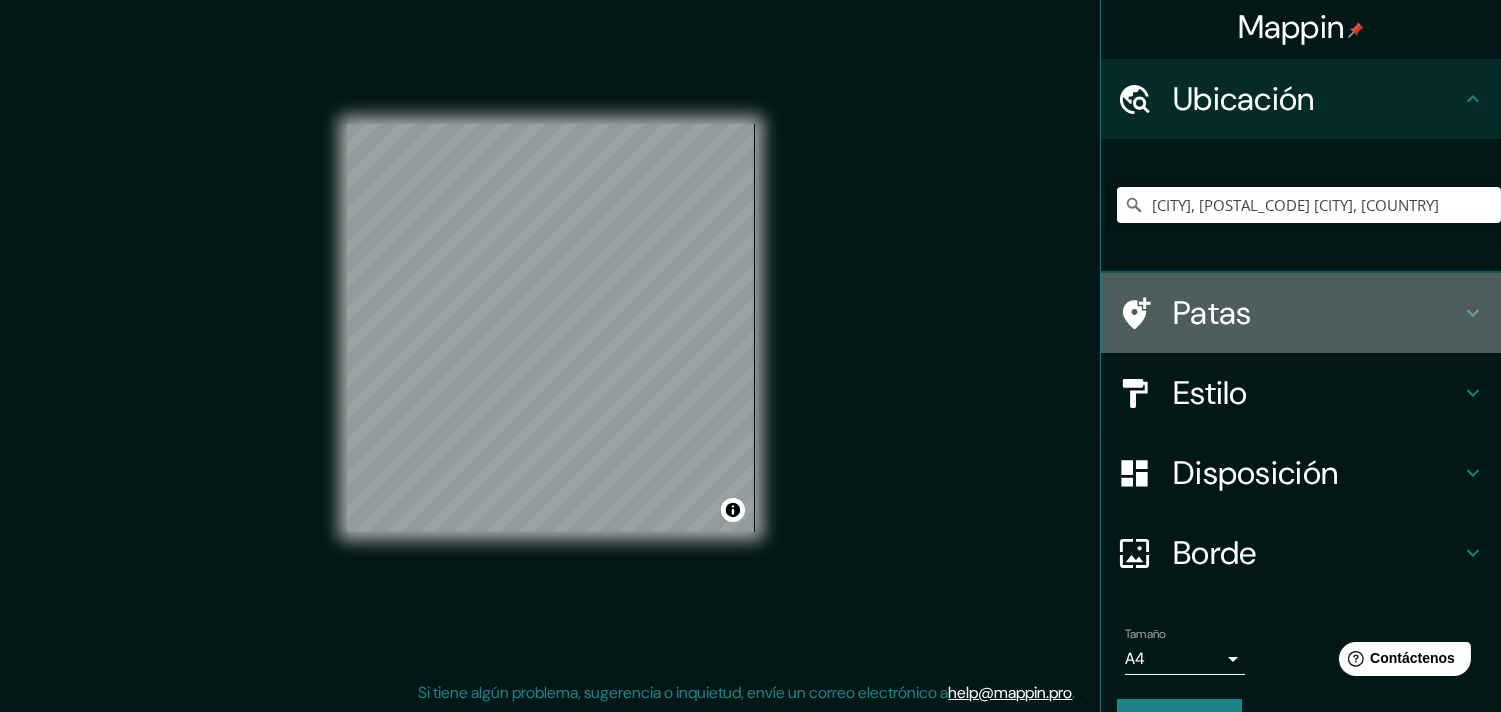 click on "Patas" at bounding box center [1317, 99] 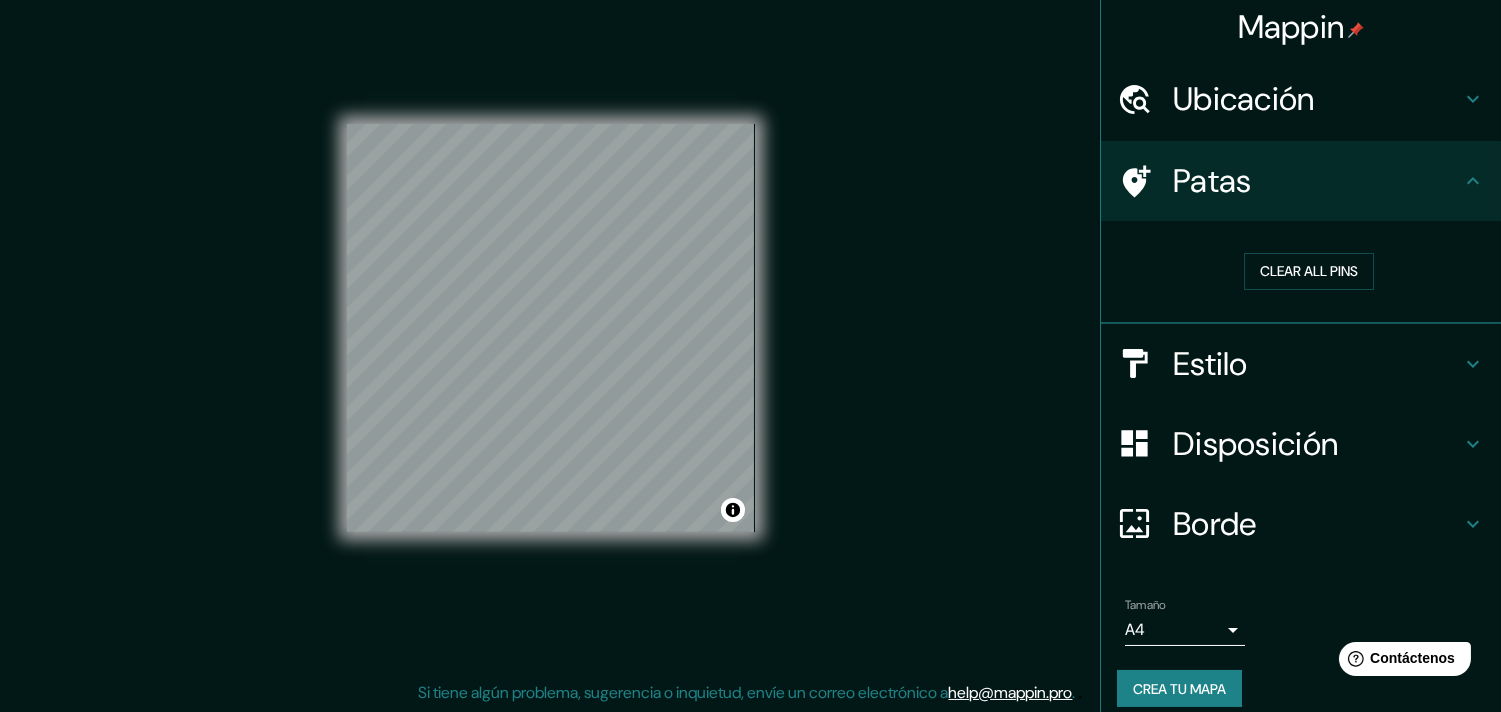 click on "Estilo" at bounding box center (1317, 99) 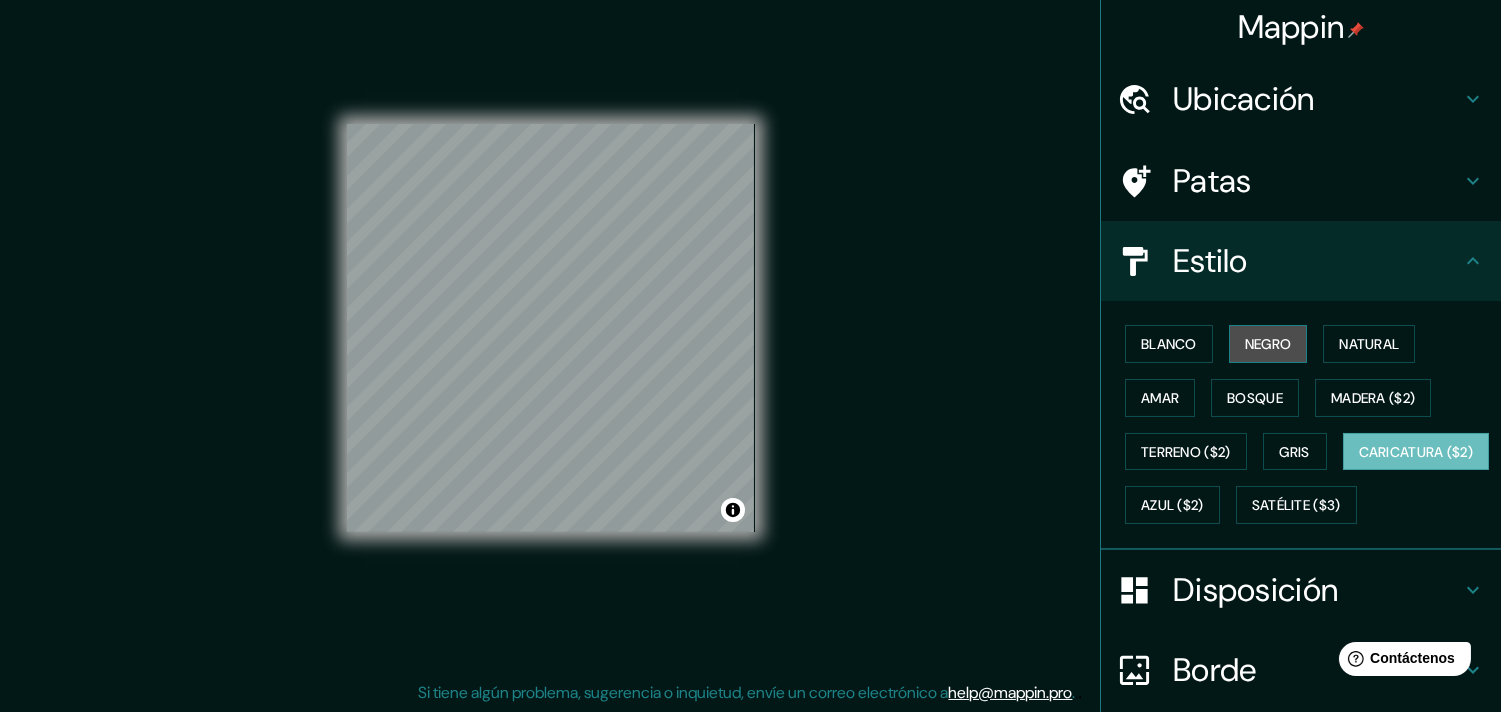 click on "Negro" at bounding box center (1268, 344) 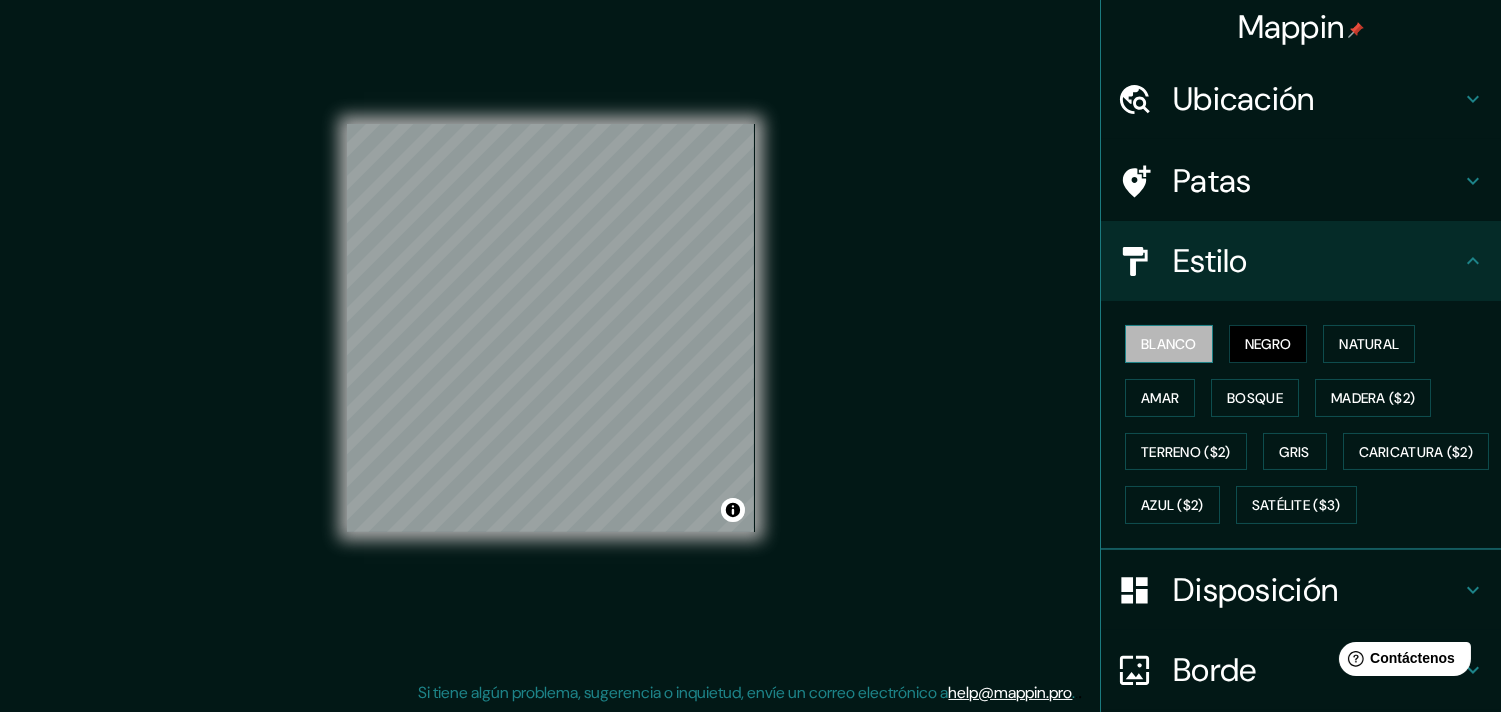 click on "Blanco" at bounding box center (1169, 344) 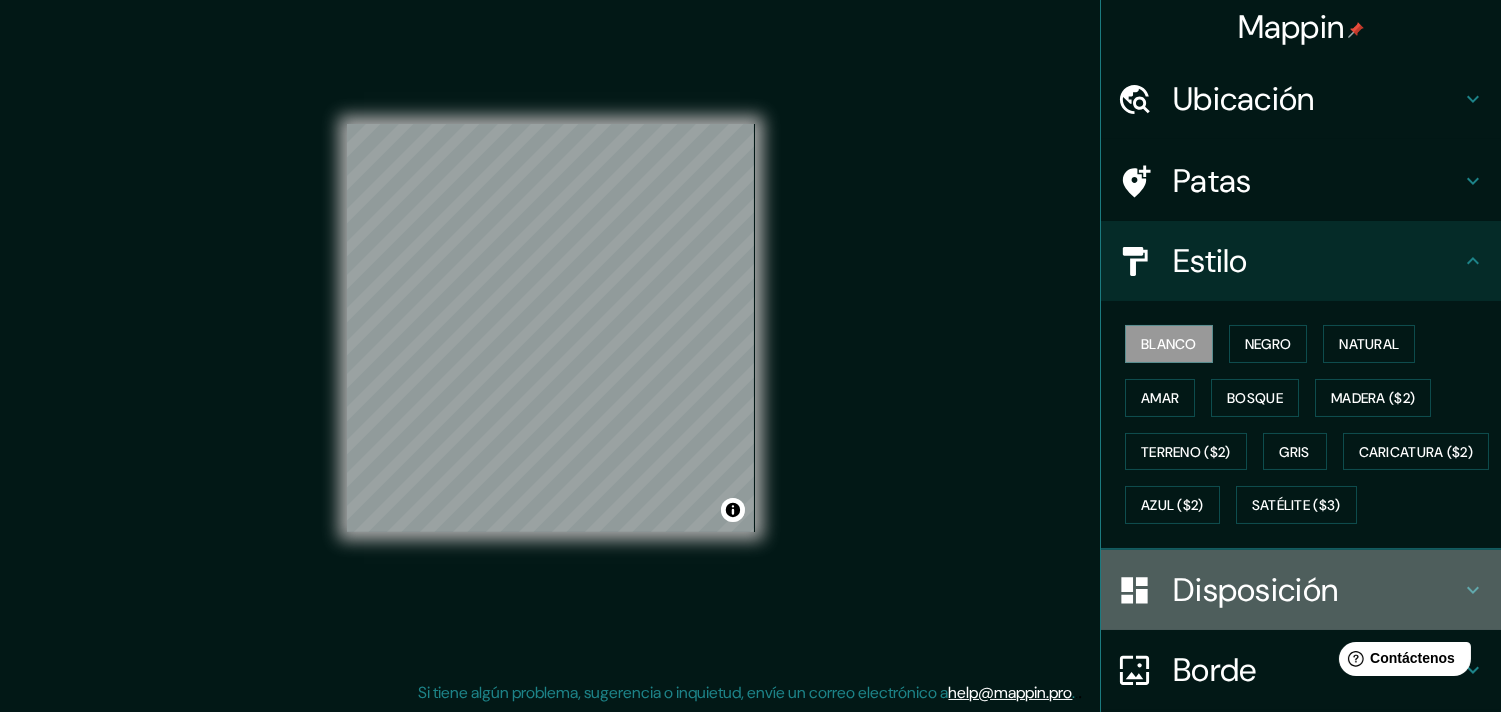 click on "Disposición" at bounding box center [1301, 590] 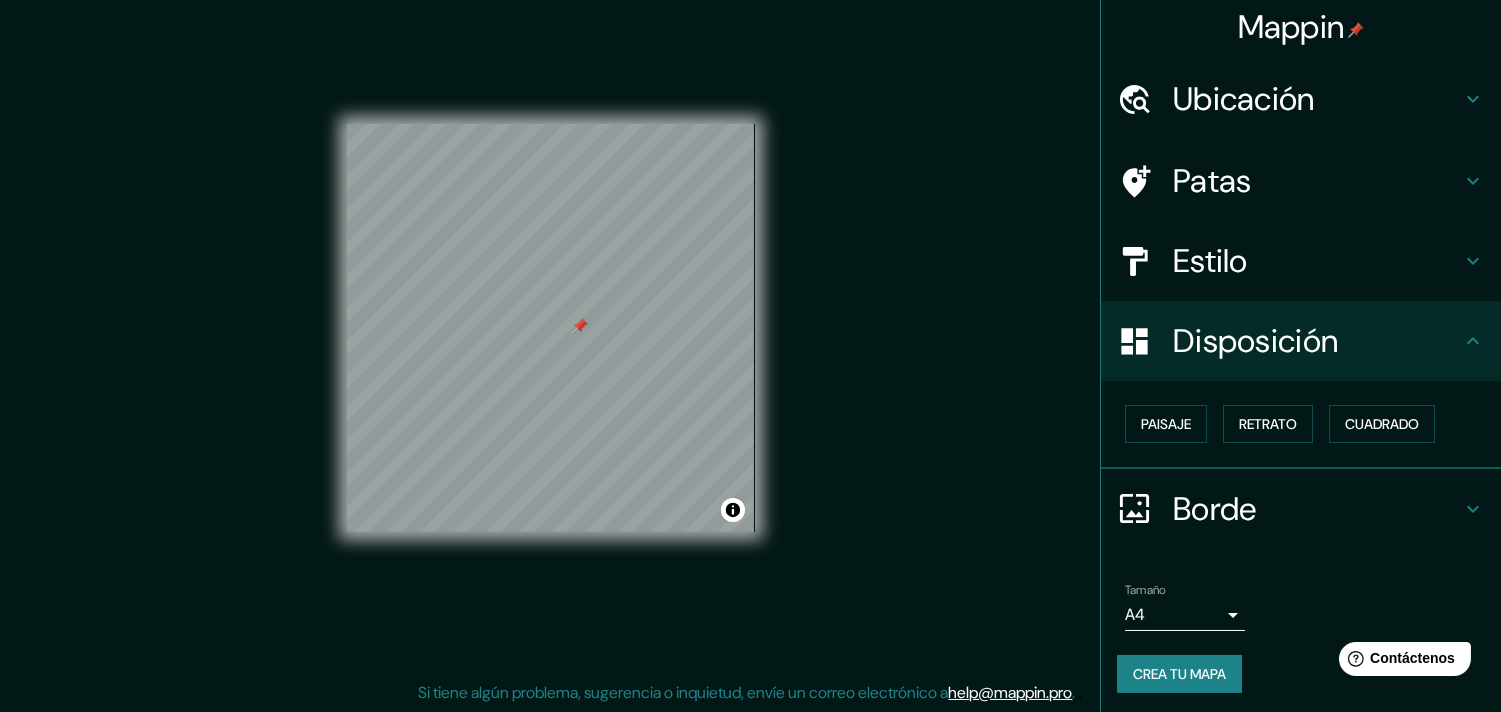 drag, startPoint x: 610, startPoint y: 322, endPoint x: 578, endPoint y: 322, distance: 32 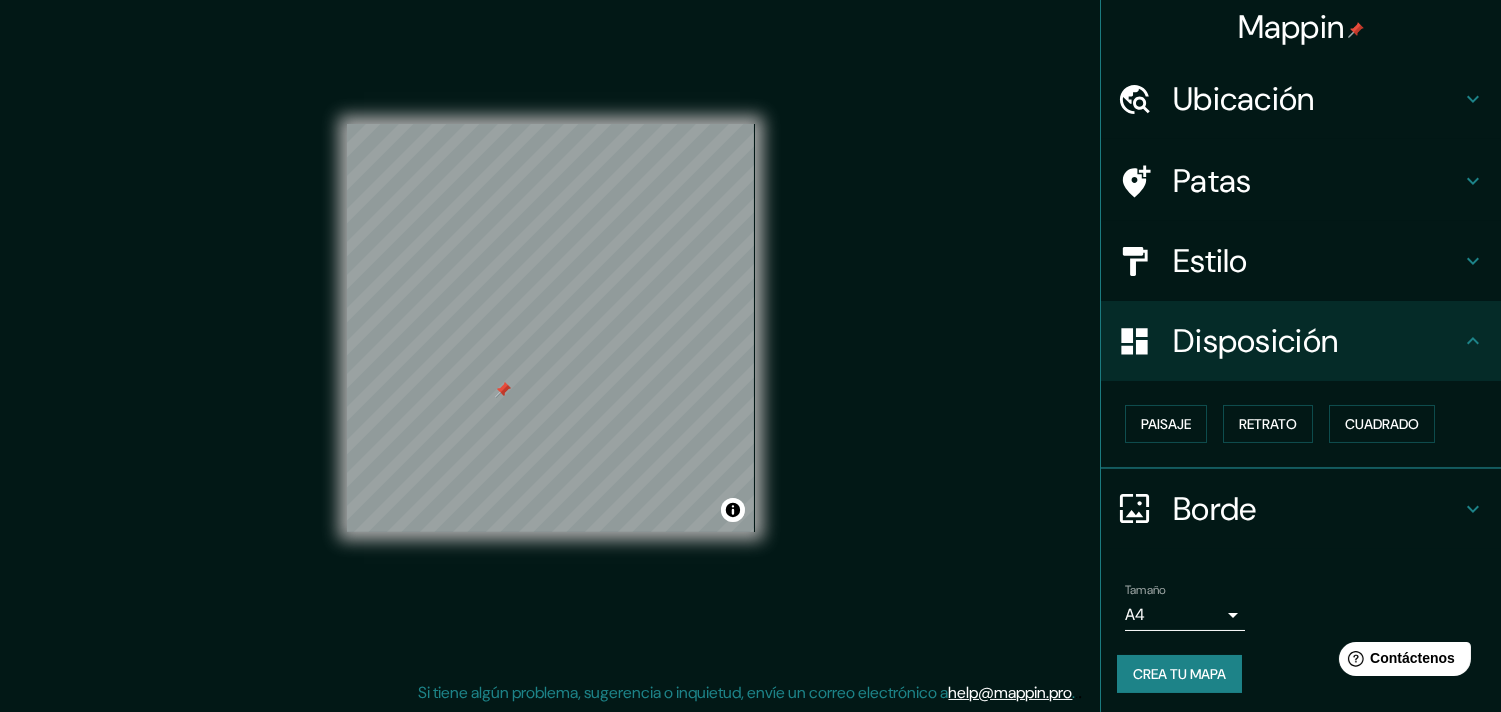click on "Patas" at bounding box center [1317, 99] 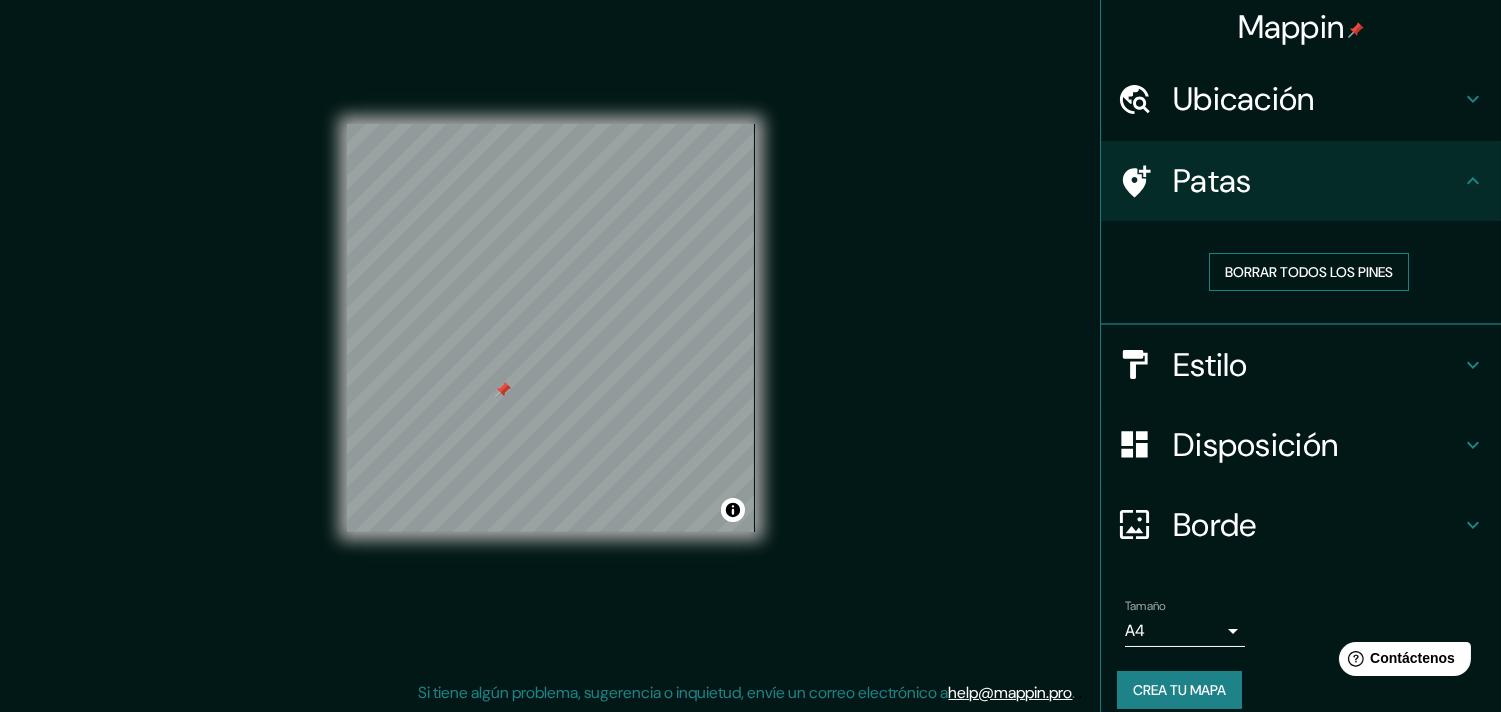click on "Borrar todos los pines" at bounding box center [1309, 272] 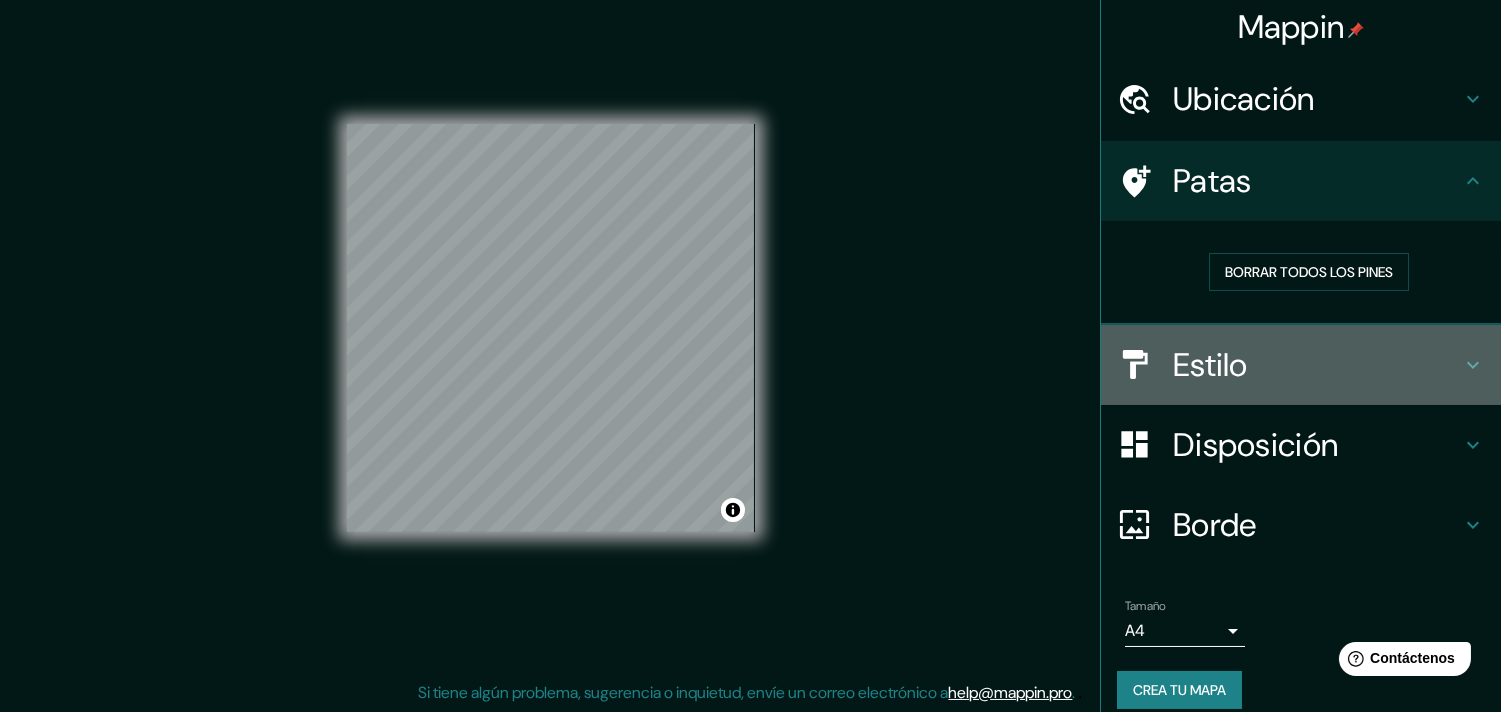 click on "Estilo" at bounding box center [1317, 99] 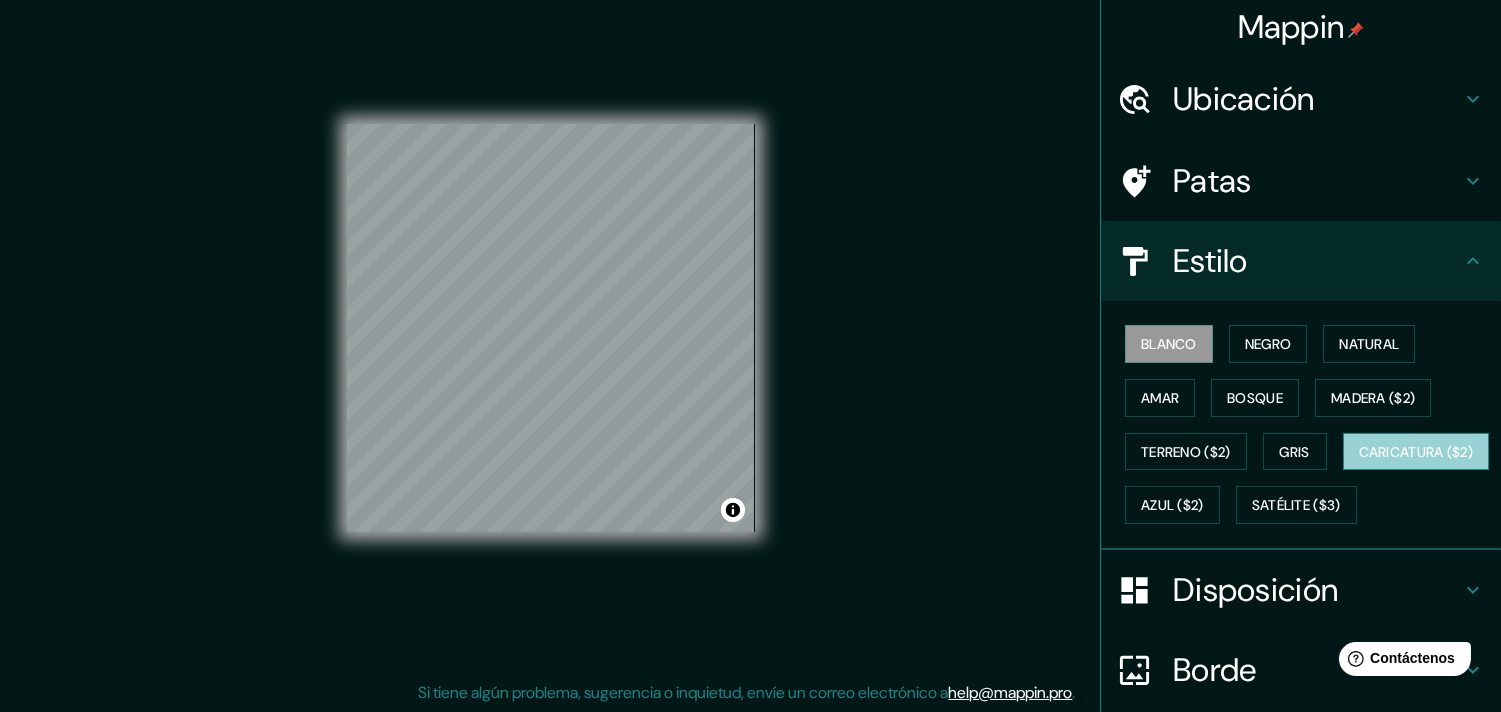 click on "Caricatura ($2)" at bounding box center (1416, 452) 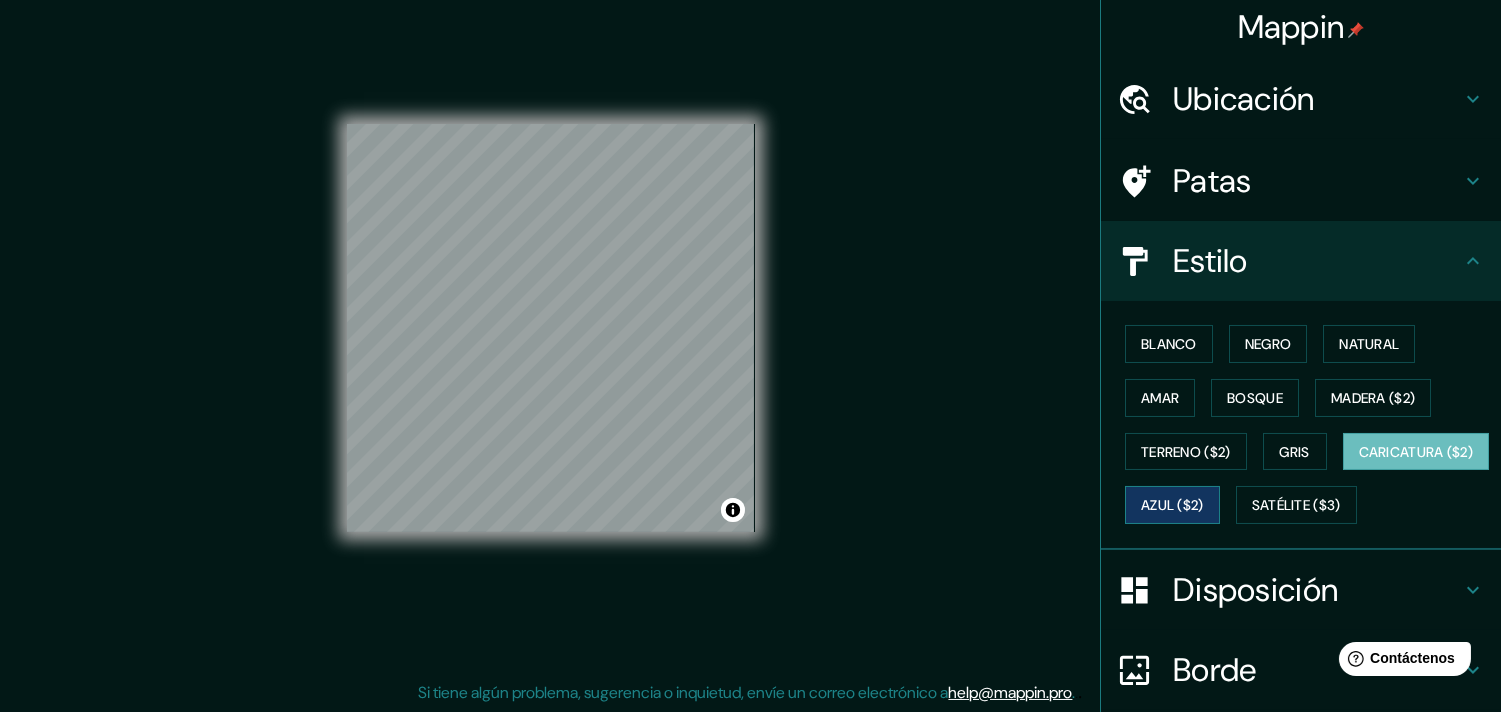 click on "Azul ($2)" at bounding box center [1172, 506] 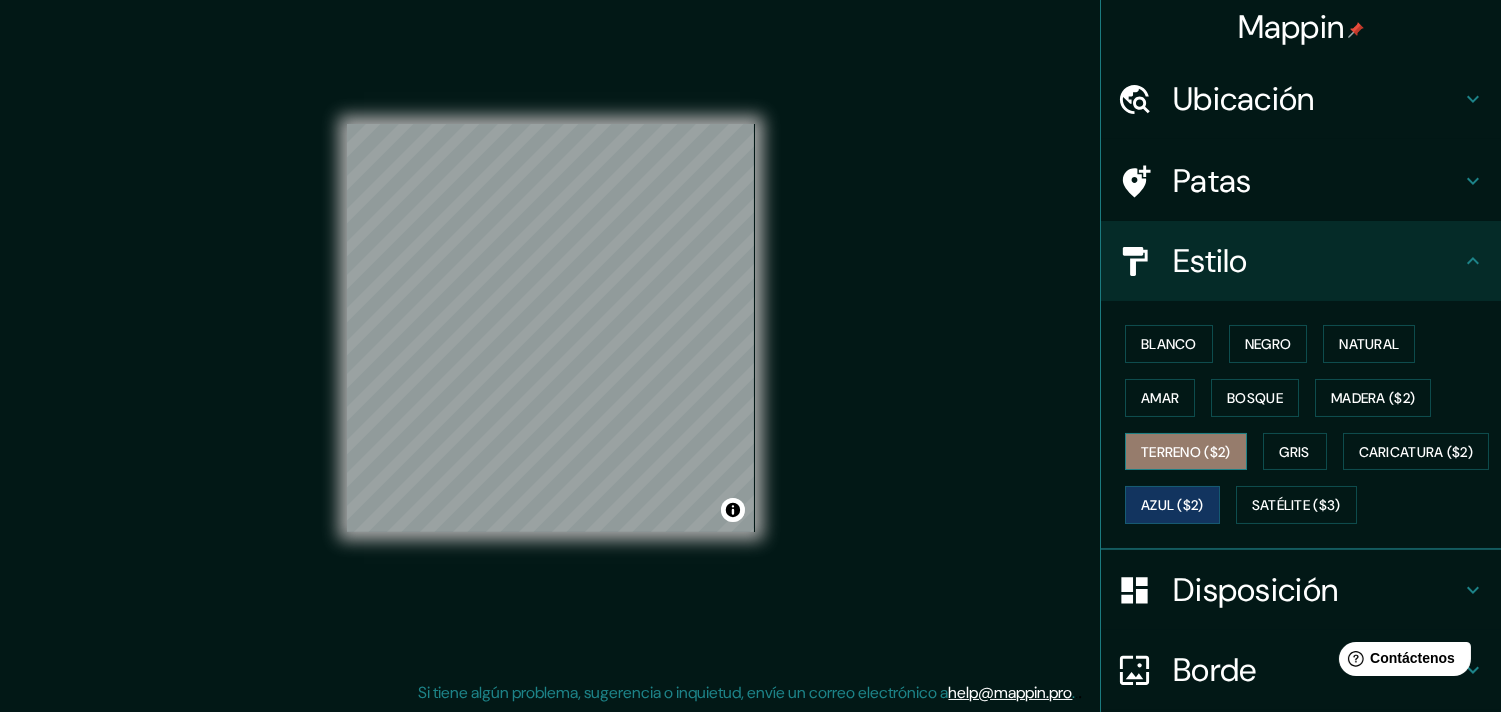 click on "Terreno ($2)" at bounding box center [1186, 452] 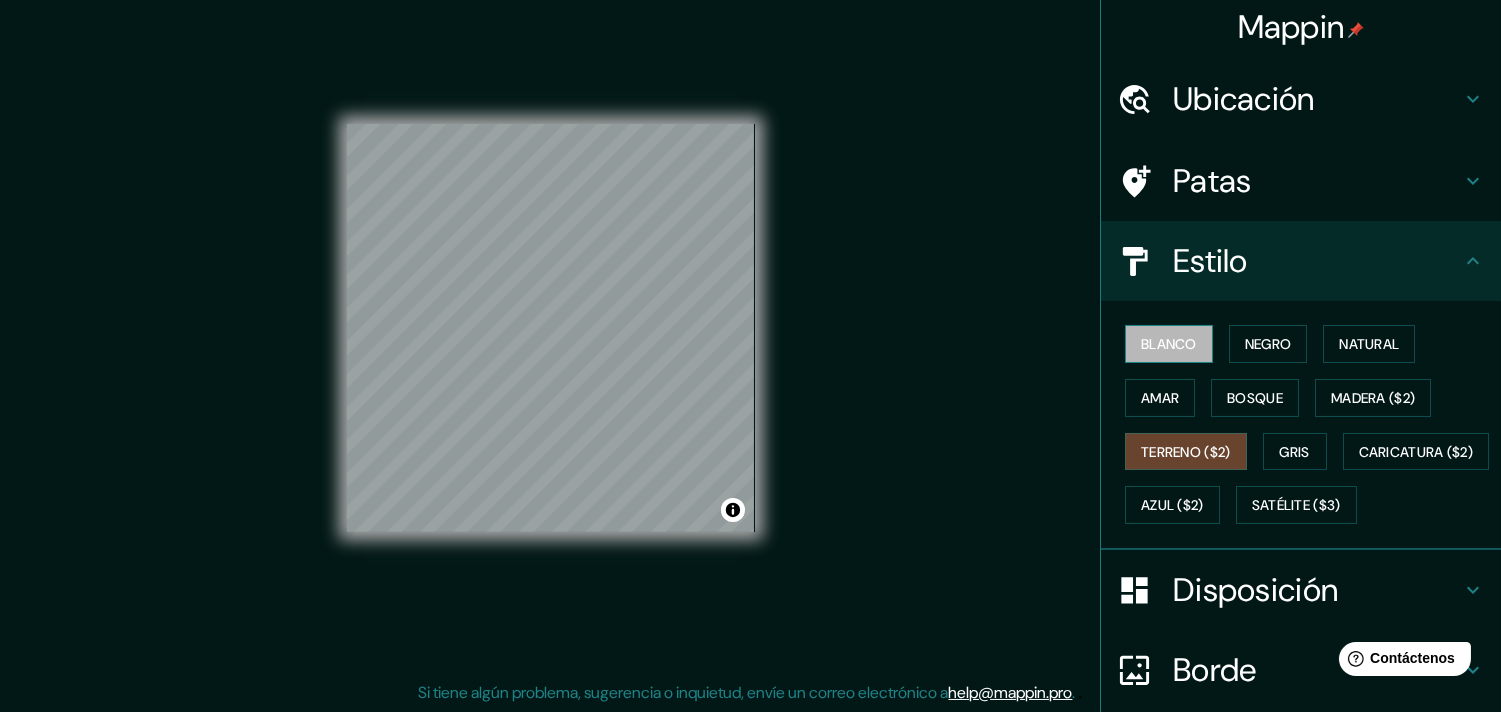click on "Blanco" at bounding box center (1169, 344) 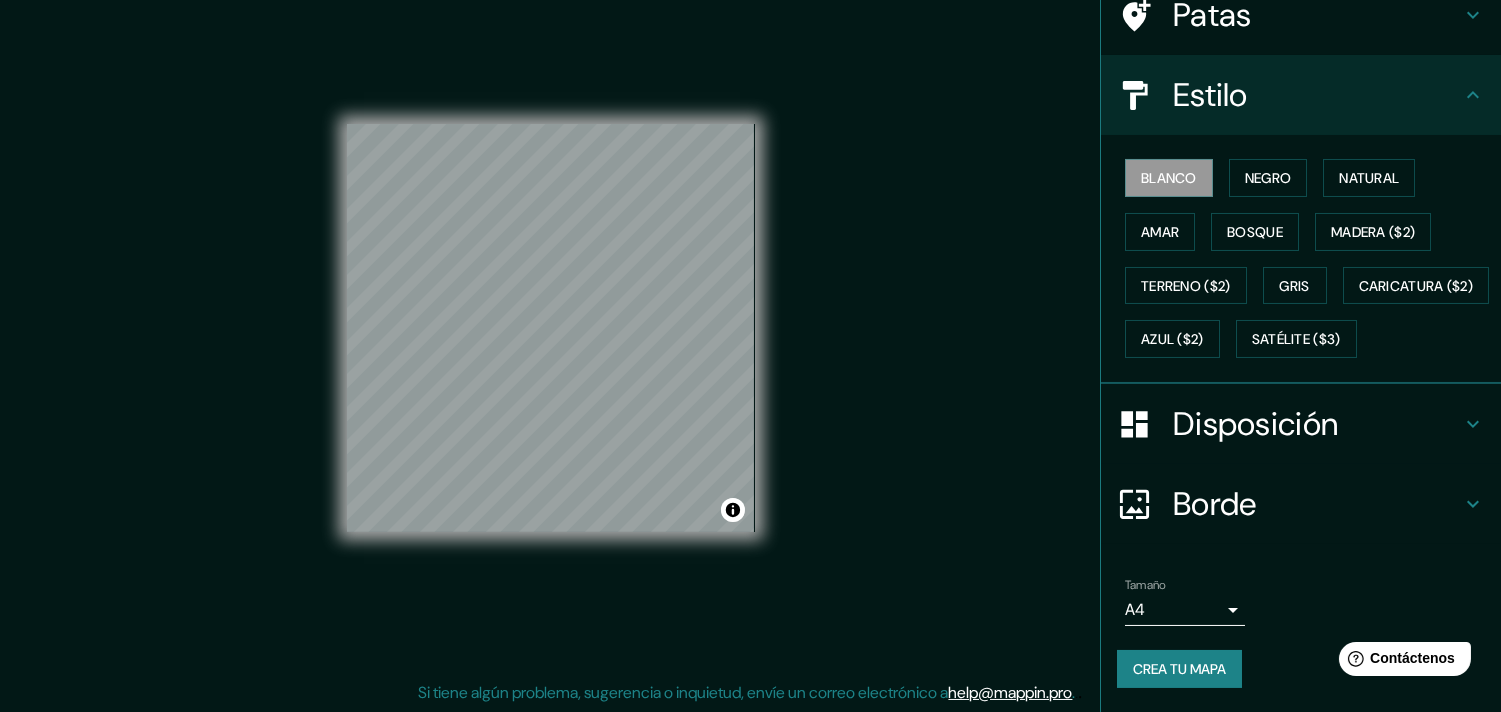 scroll, scrollTop: 220, scrollLeft: 0, axis: vertical 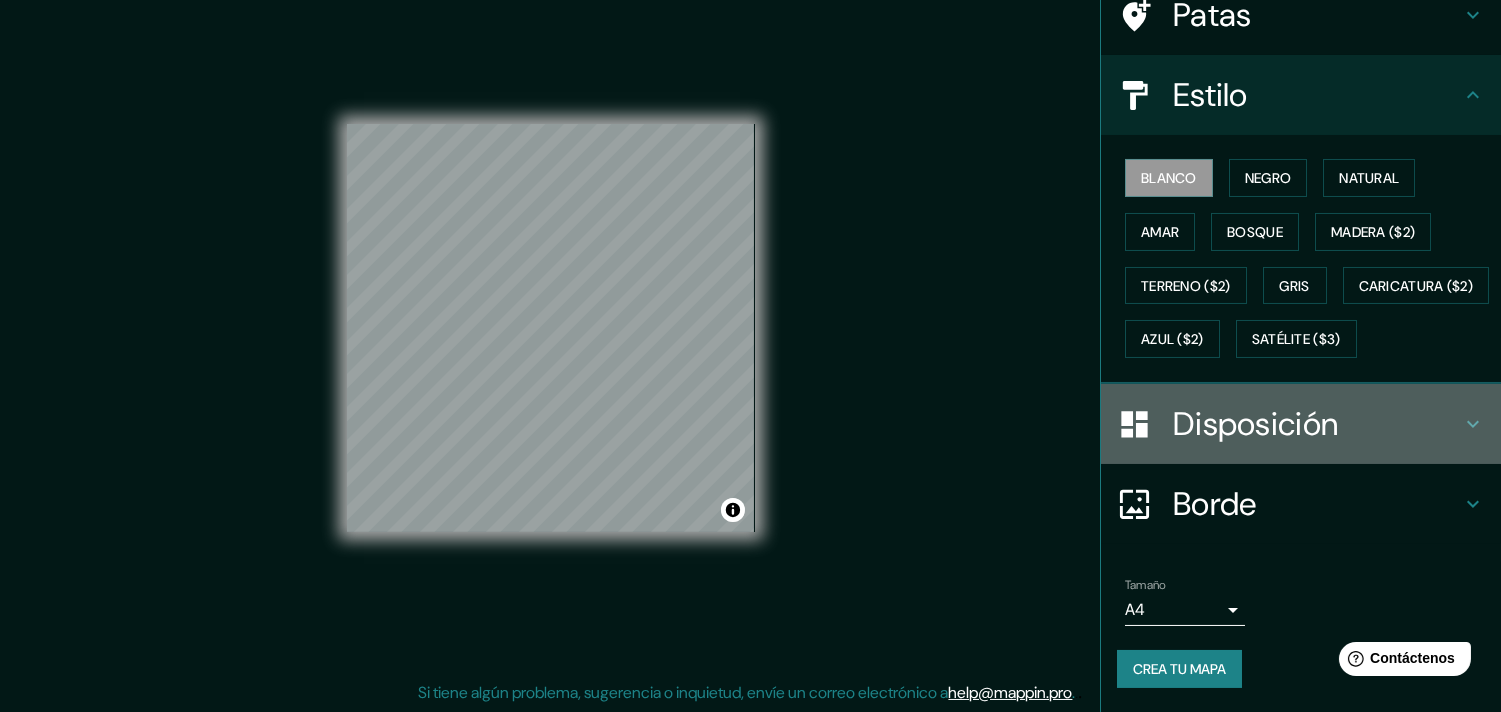 click on "Disposición" at bounding box center [1301, 424] 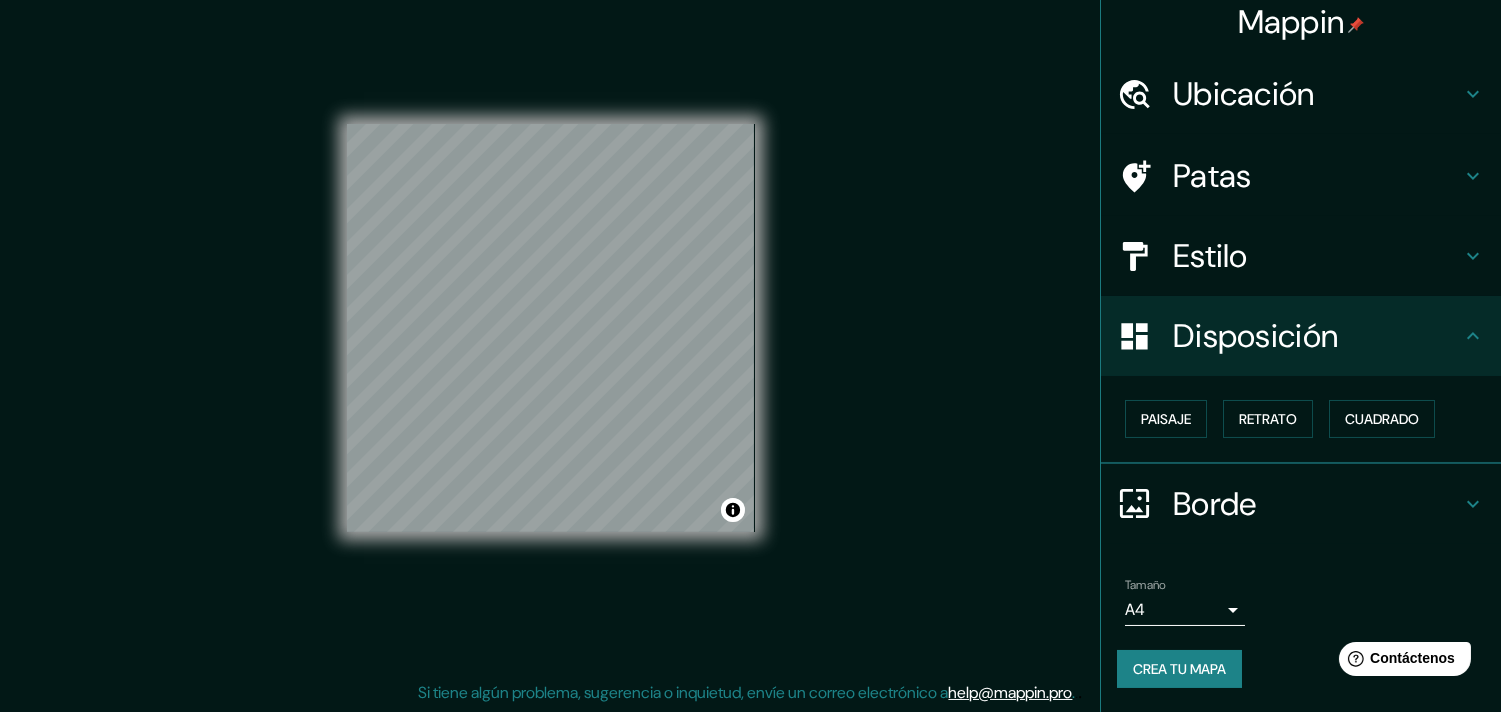 scroll, scrollTop: 5, scrollLeft: 0, axis: vertical 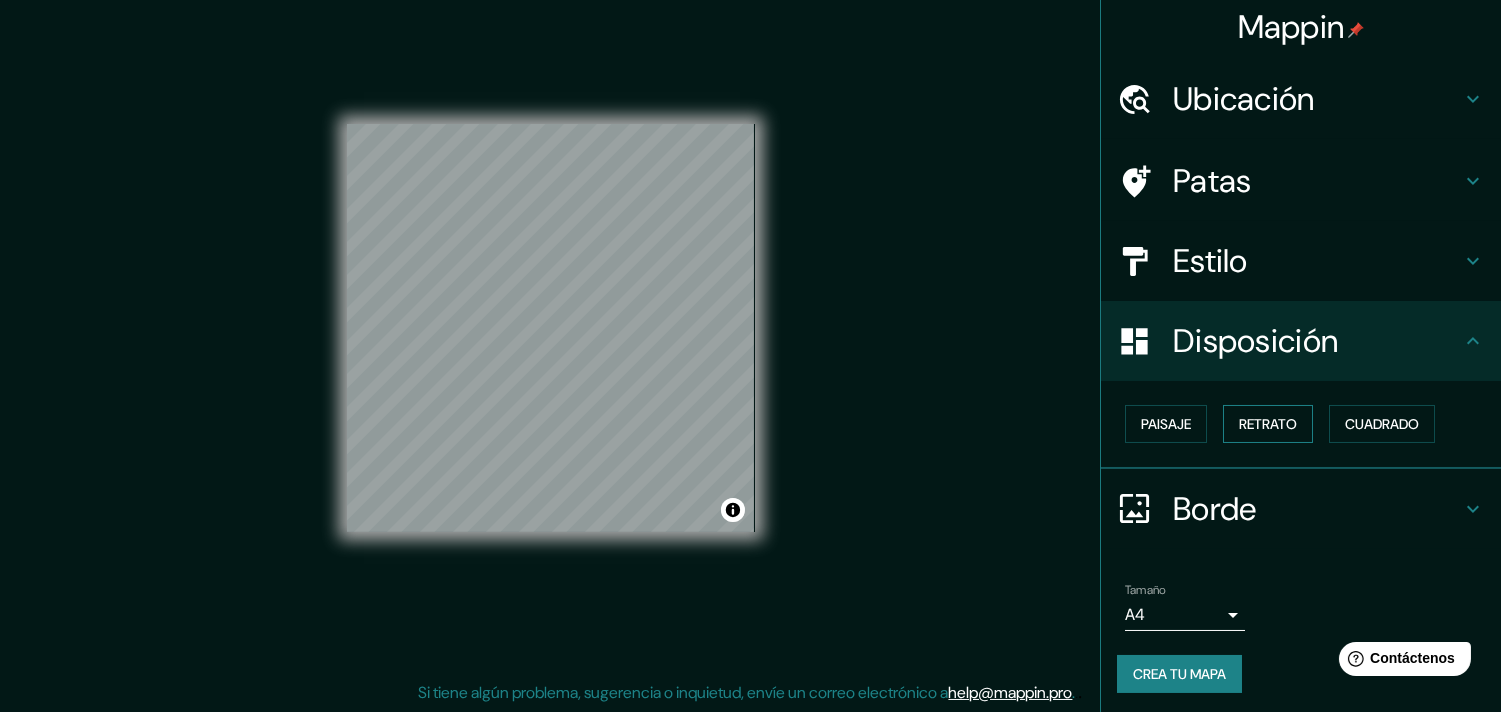 click on "Retrato" at bounding box center [1166, 424] 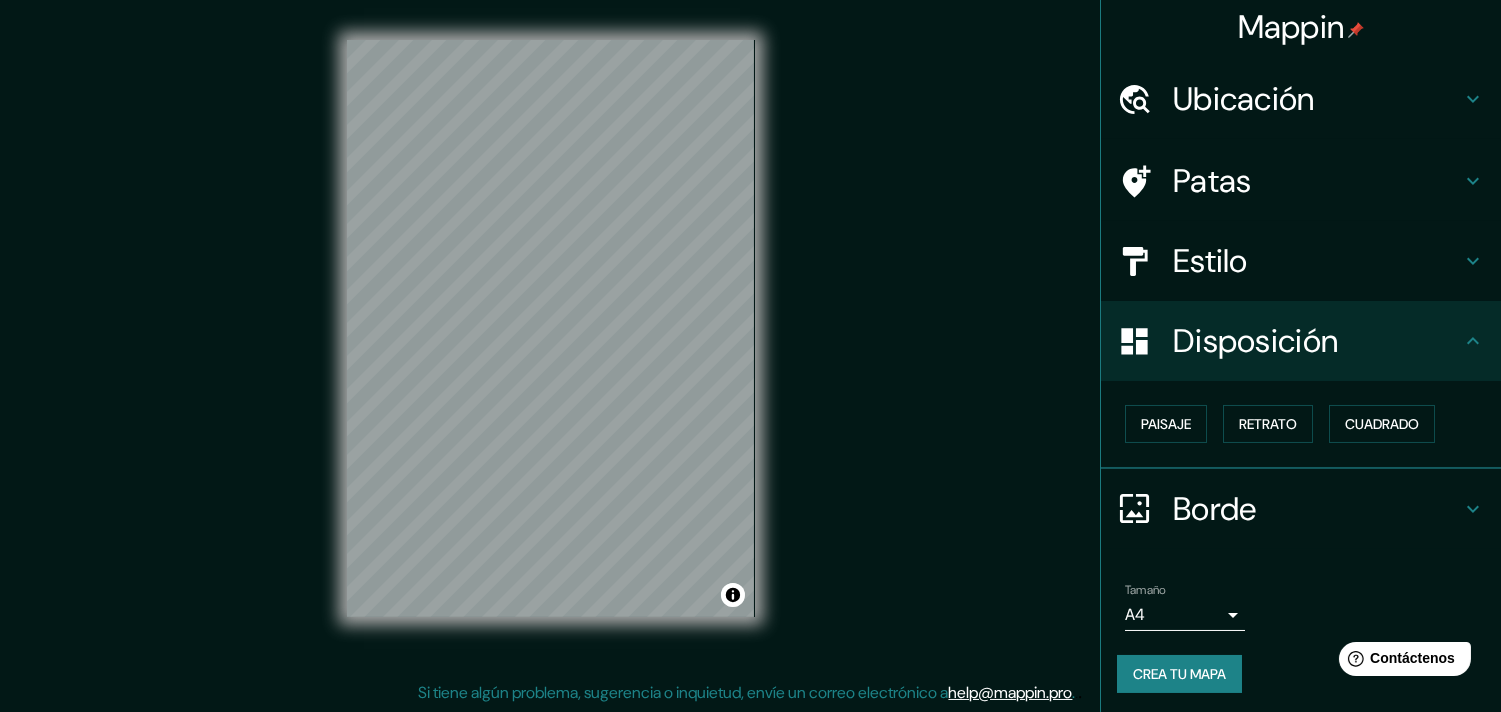 type 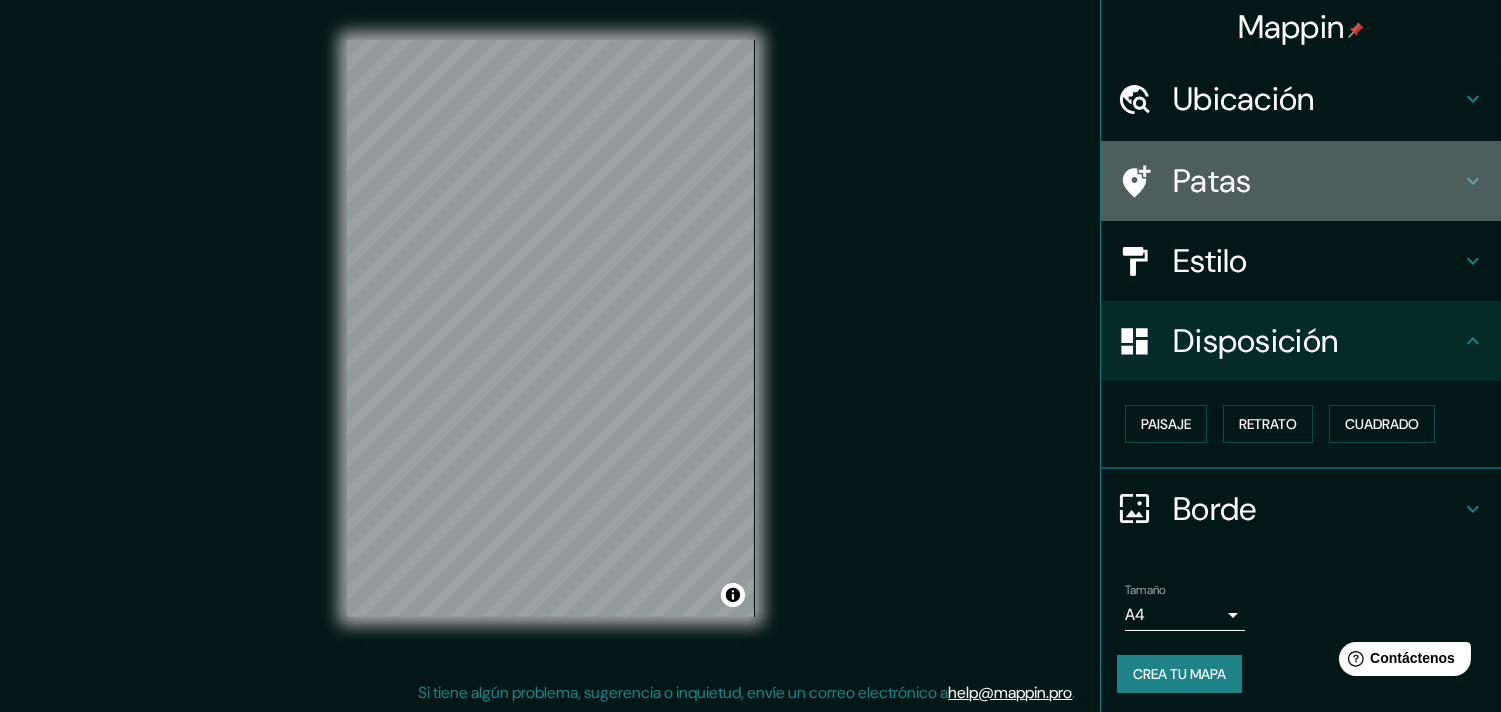 click on "Patas" at bounding box center (1317, 99) 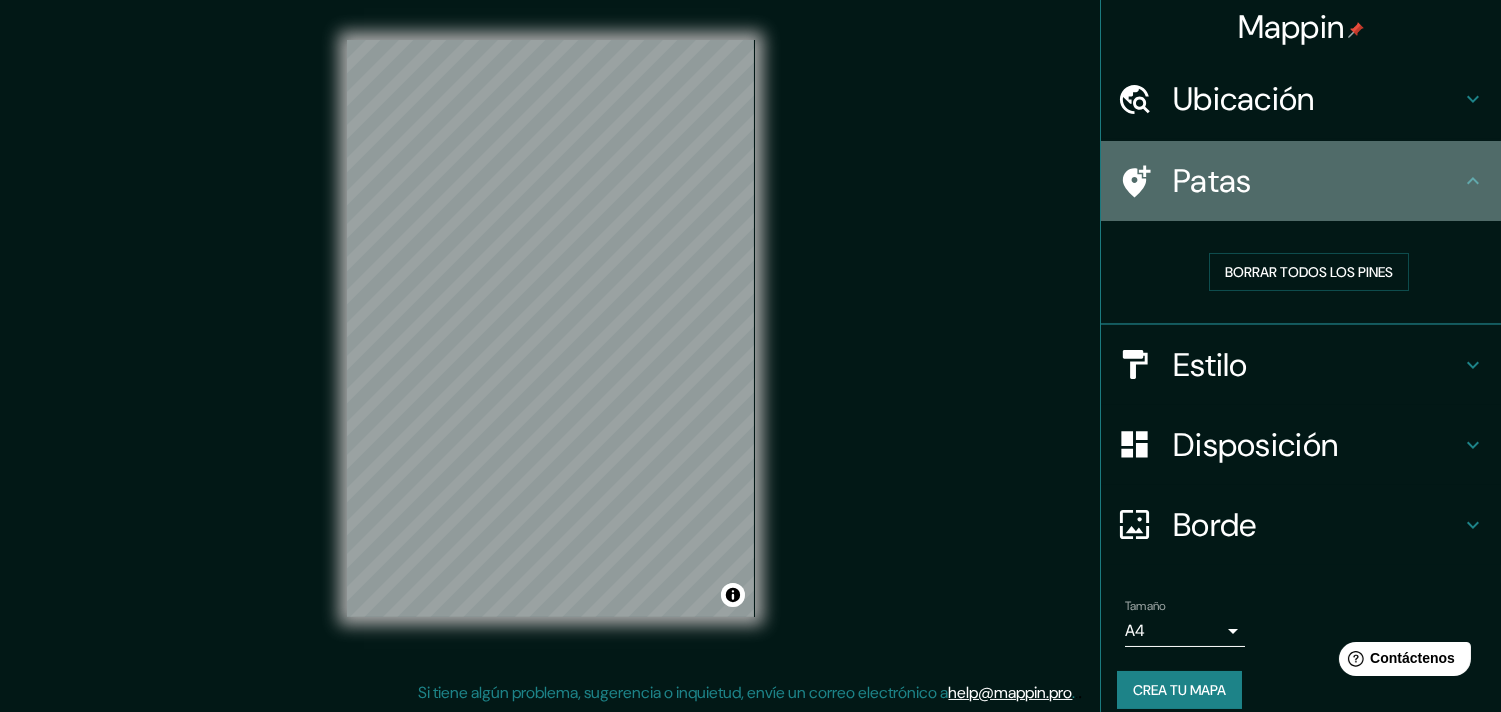 click on "Patas" at bounding box center [1317, 99] 